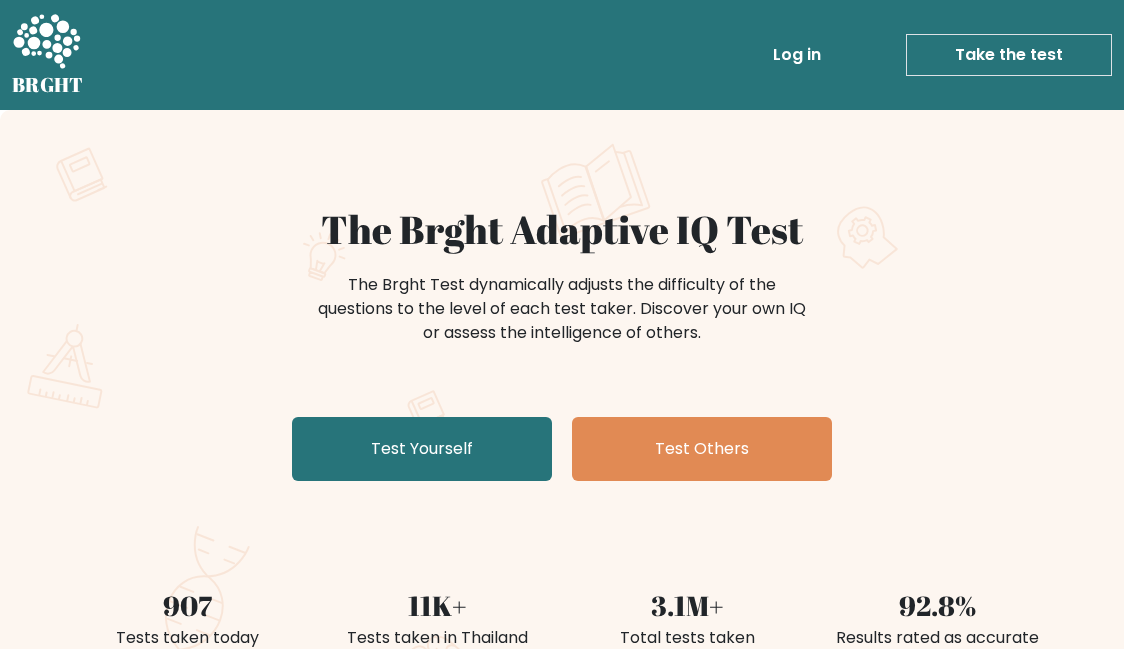 scroll, scrollTop: 0, scrollLeft: 0, axis: both 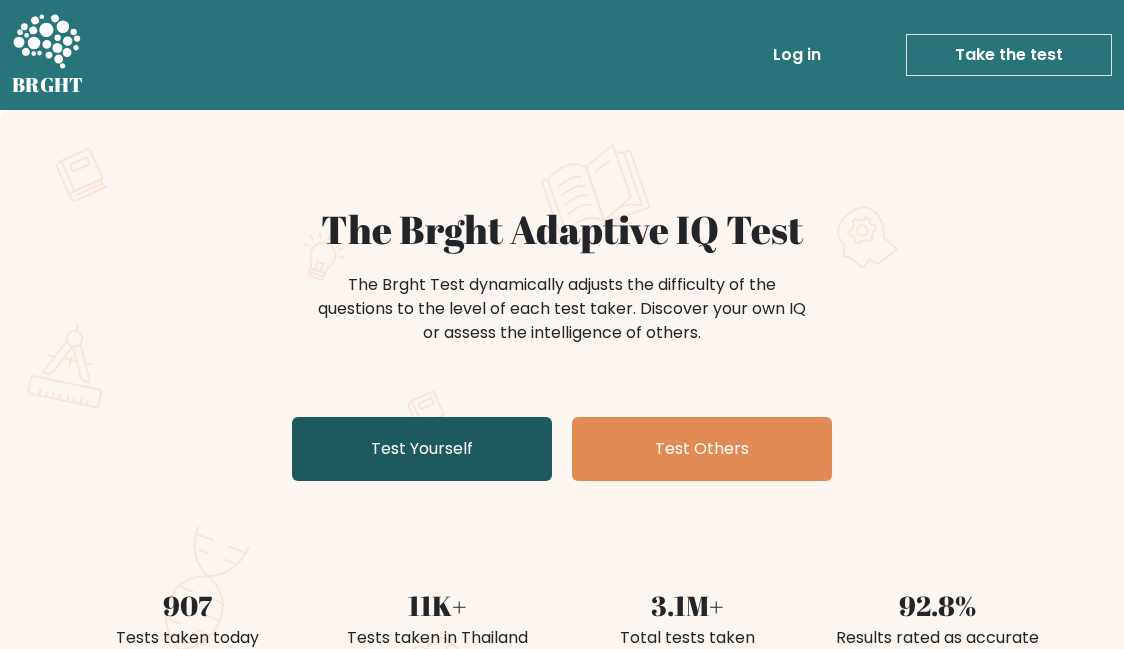click on "Test Yourself" at bounding box center (422, 449) 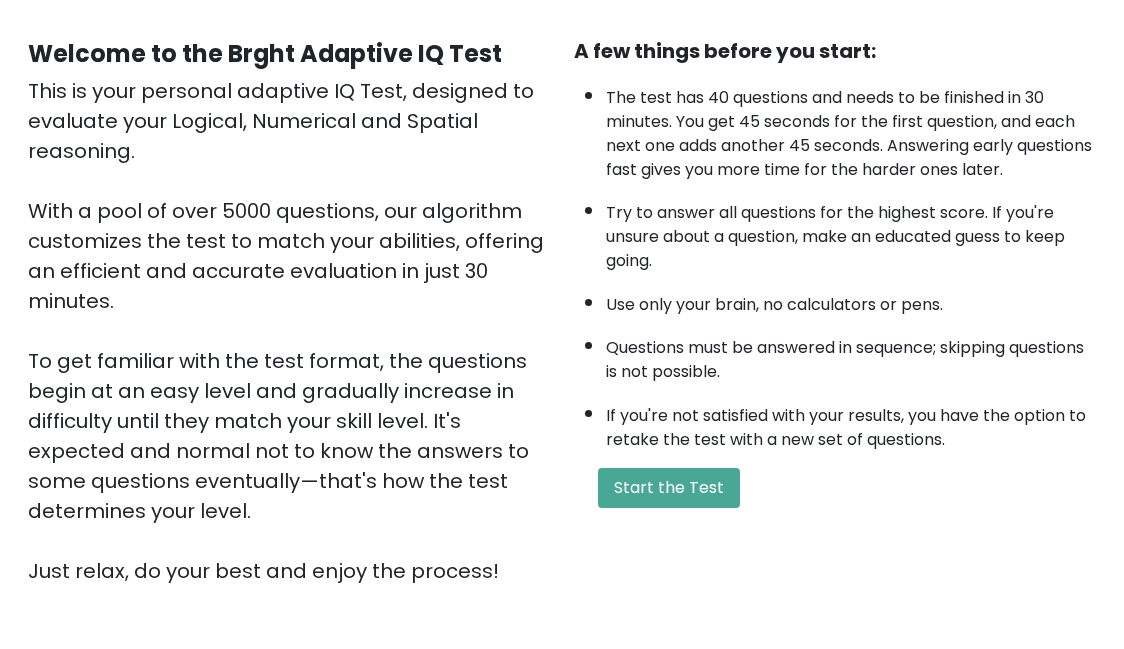 scroll, scrollTop: 357, scrollLeft: 0, axis: vertical 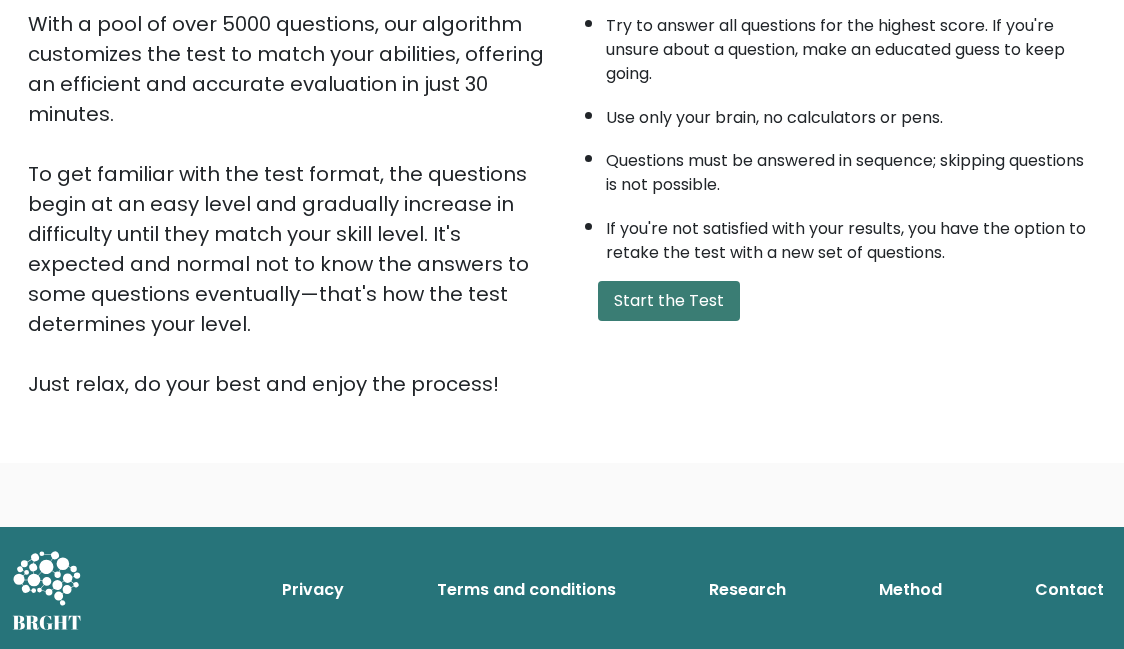 click on "Start the Test" at bounding box center (669, 301) 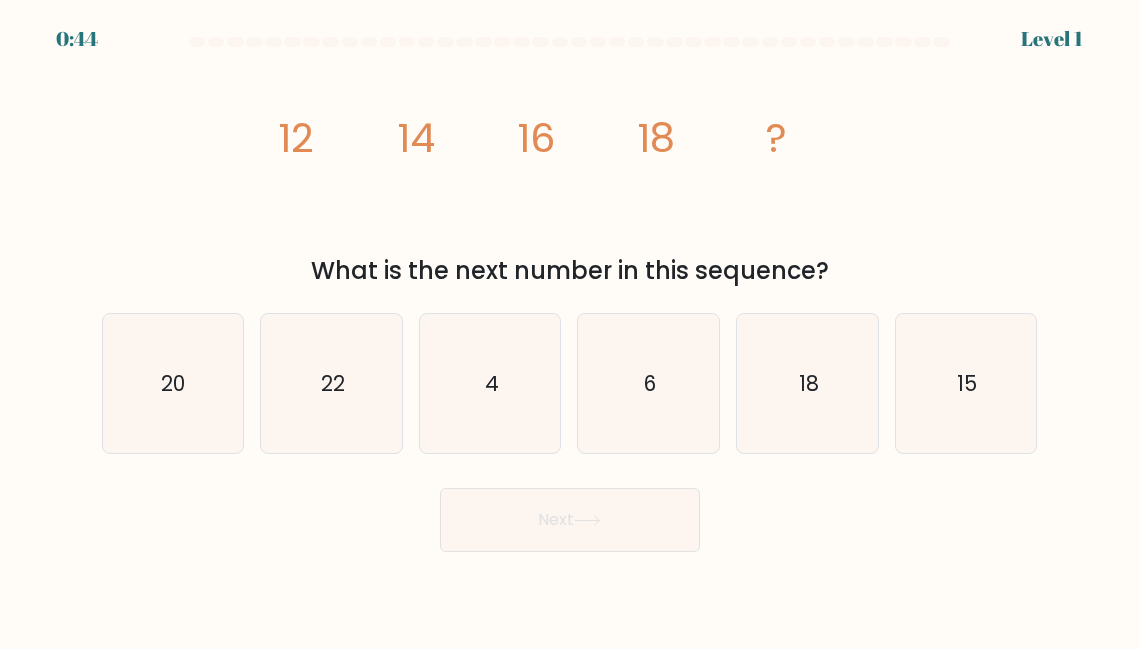 scroll, scrollTop: 0, scrollLeft: 0, axis: both 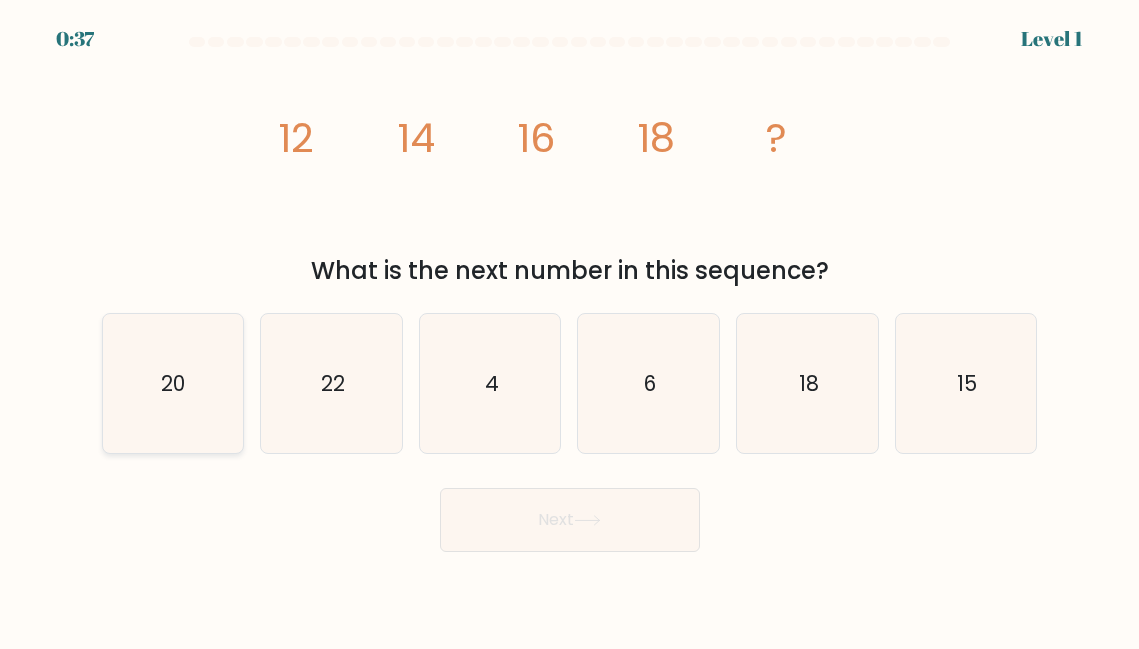 click on "20" 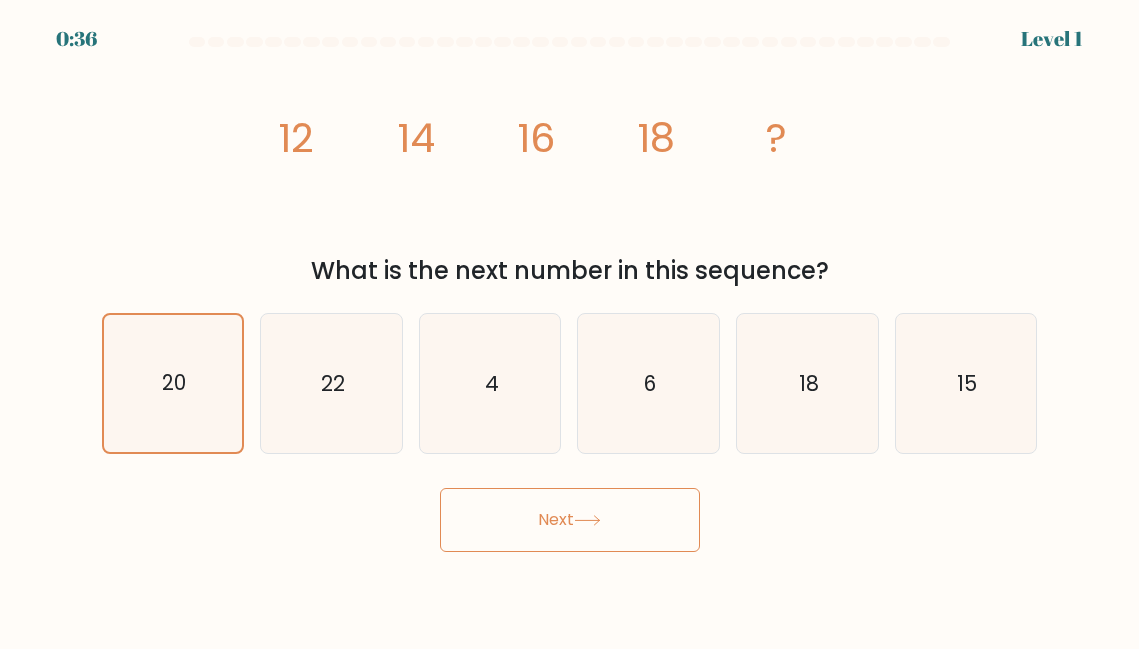 click on "Next" at bounding box center (570, 520) 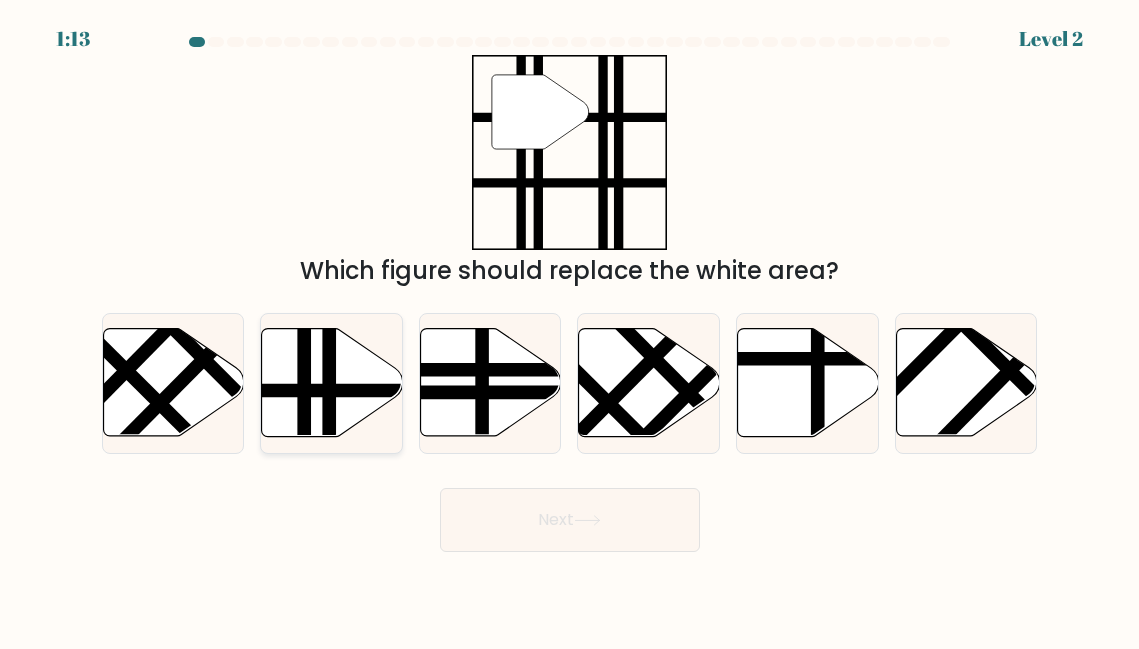 click 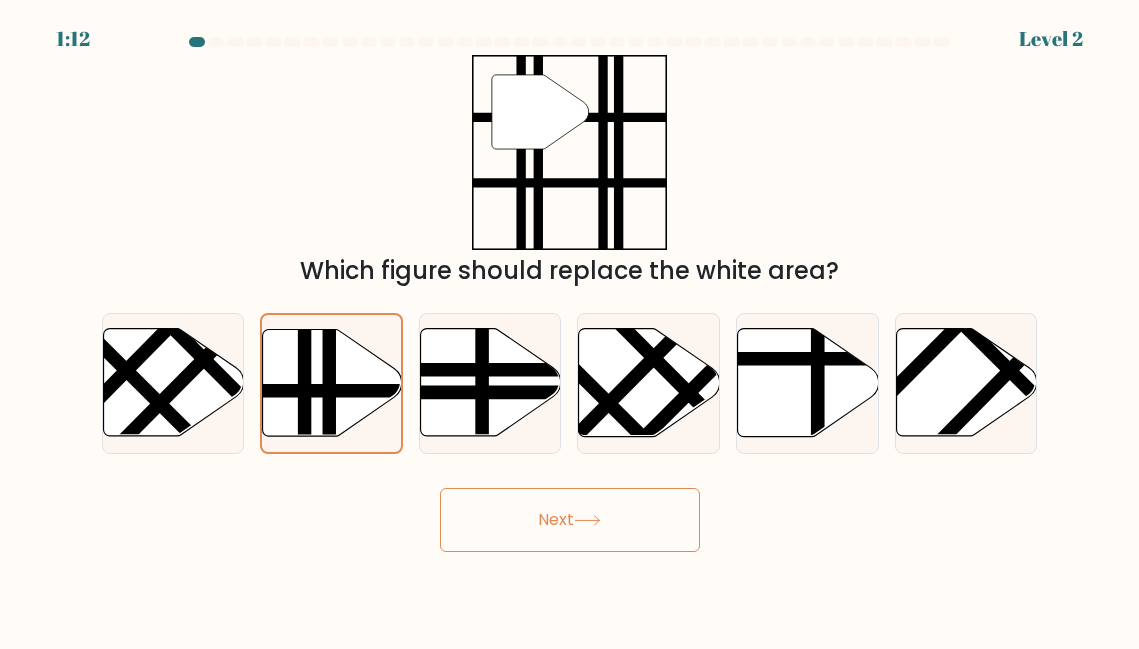 click on "Next" at bounding box center [570, 520] 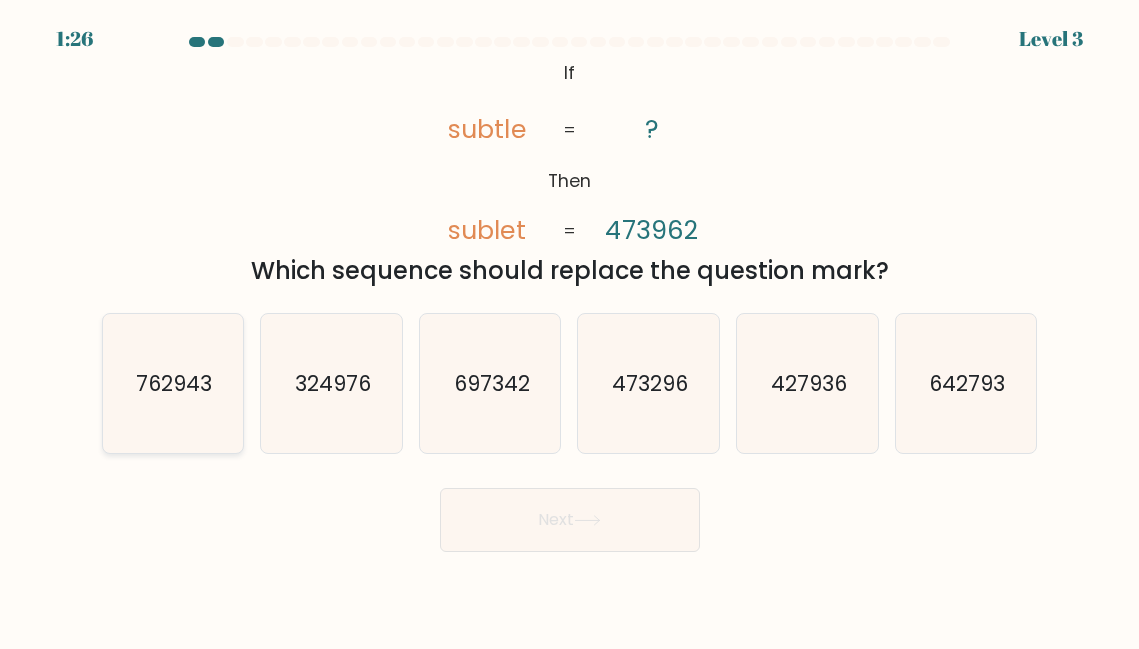 click on "762943" 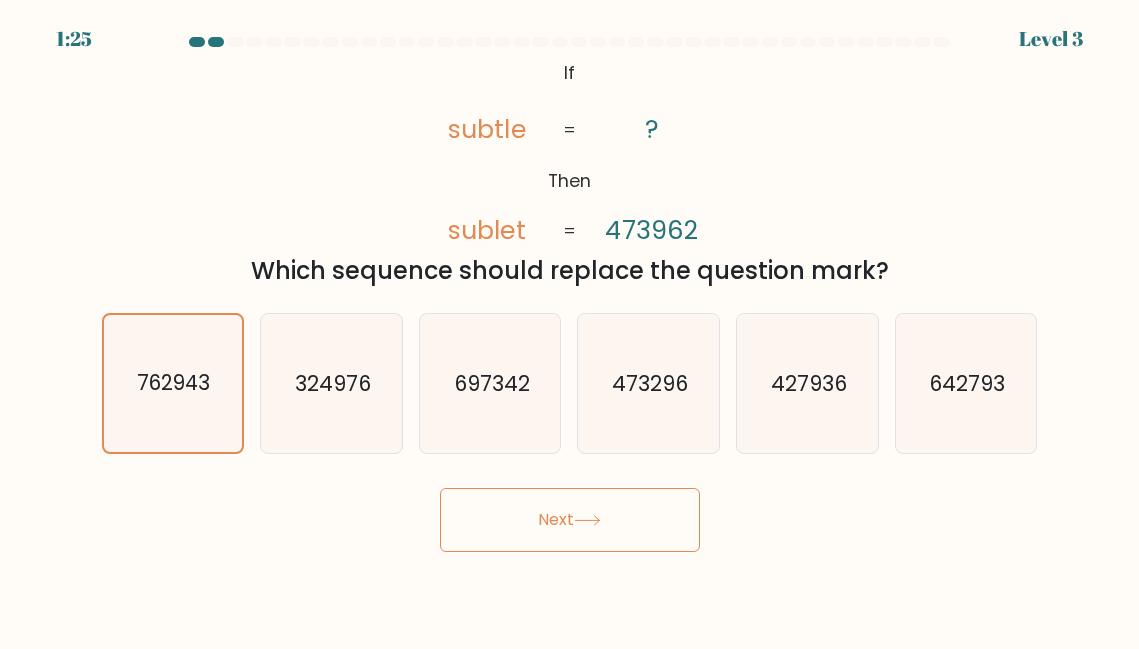 click on "Next" at bounding box center (570, 520) 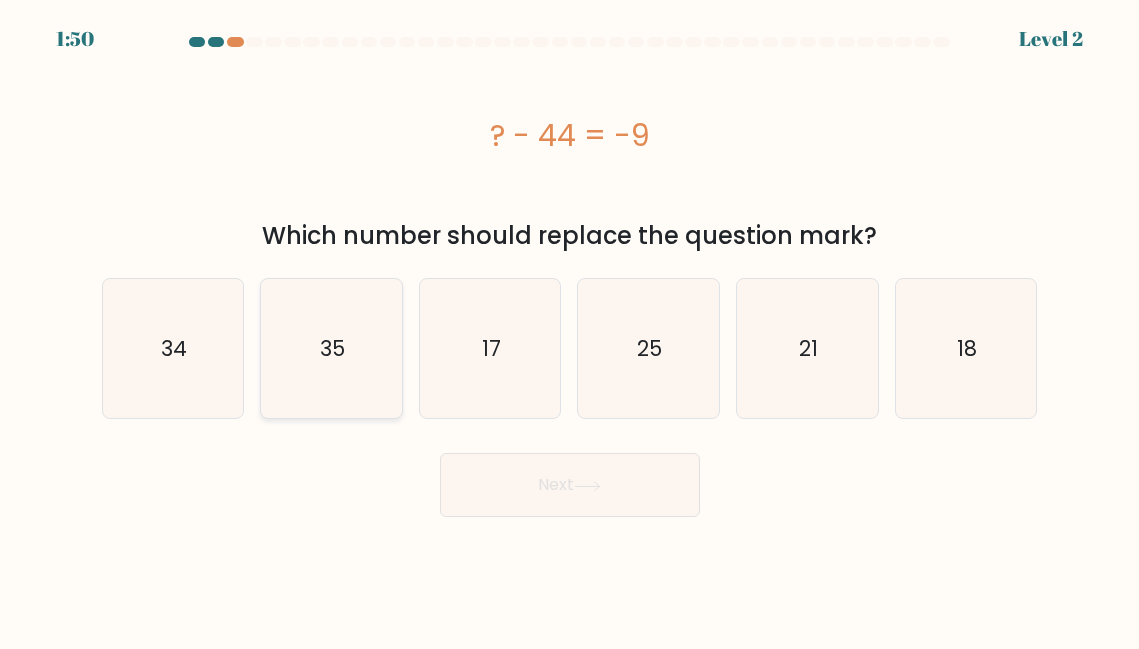 click on "35" 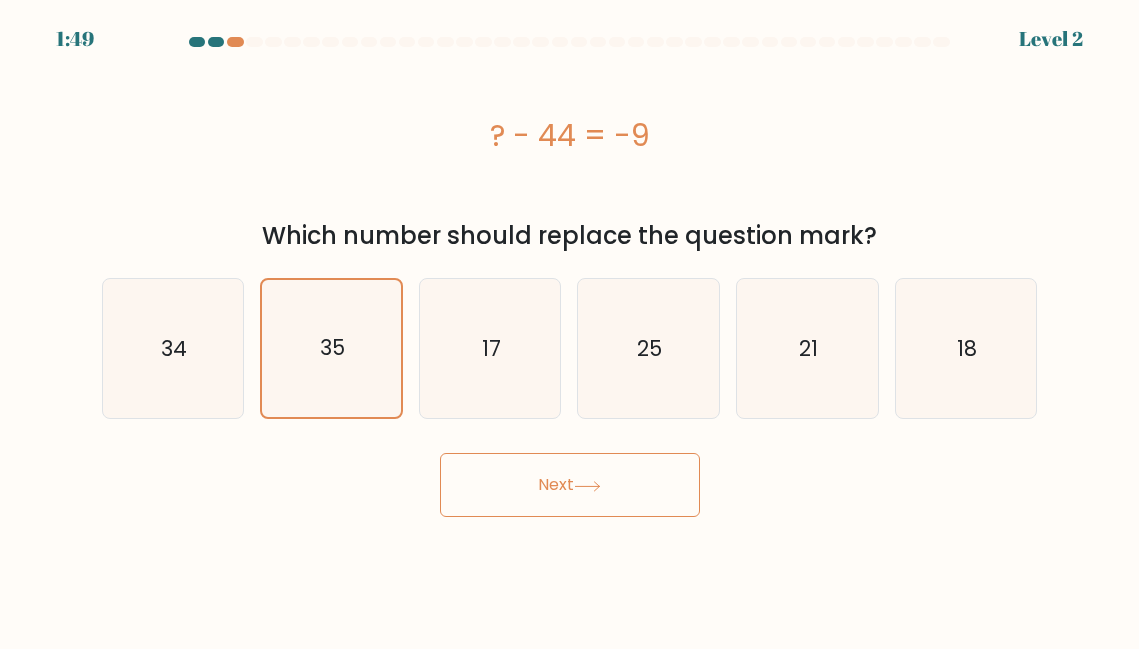 click on "Next" at bounding box center [570, 485] 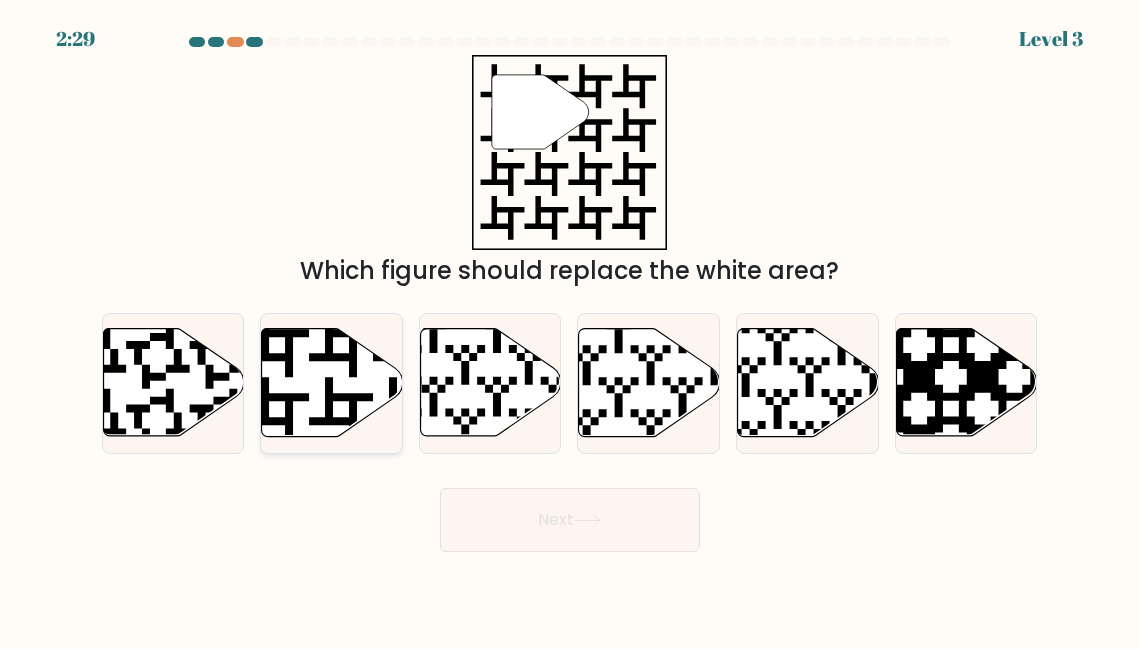 click 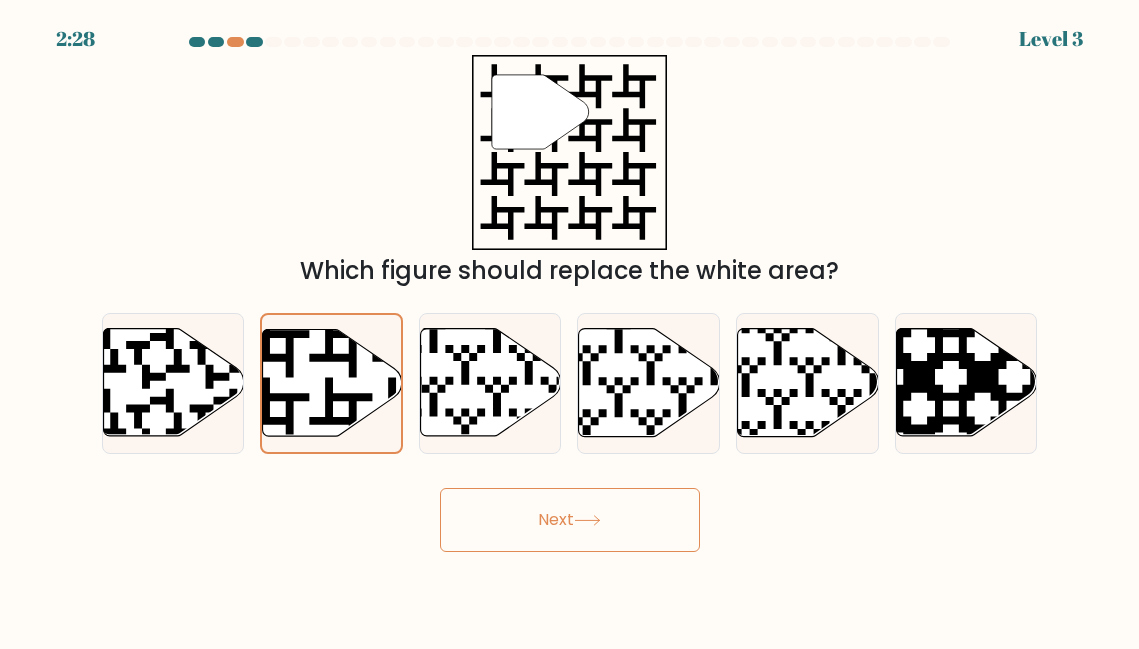 click on "Next" at bounding box center (570, 520) 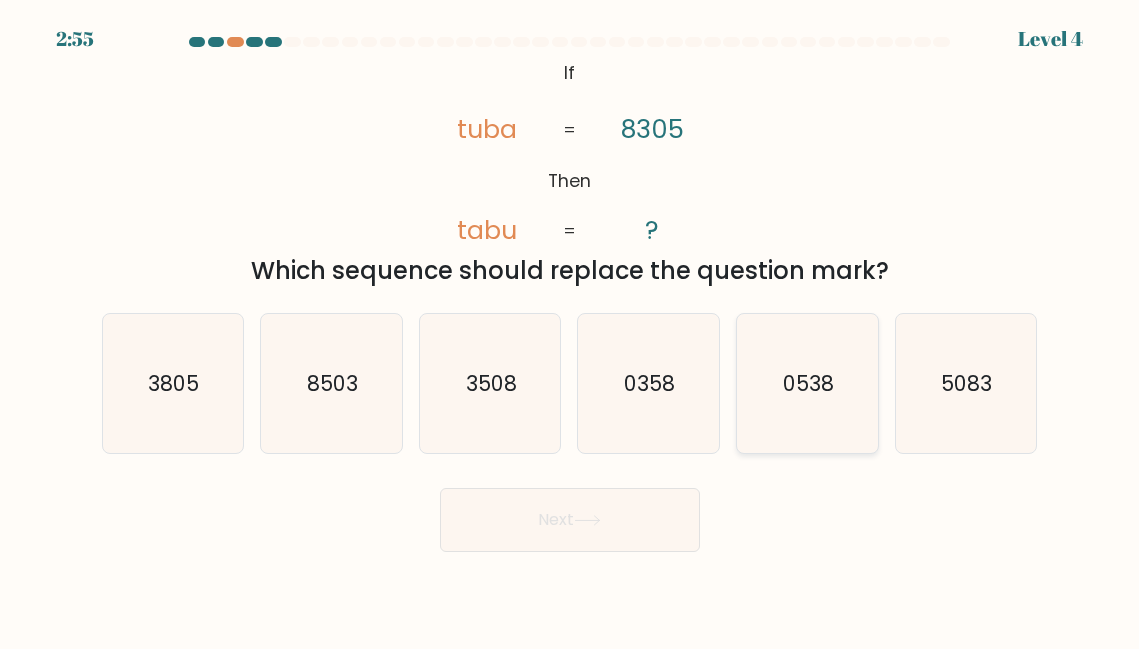 click on "0538" 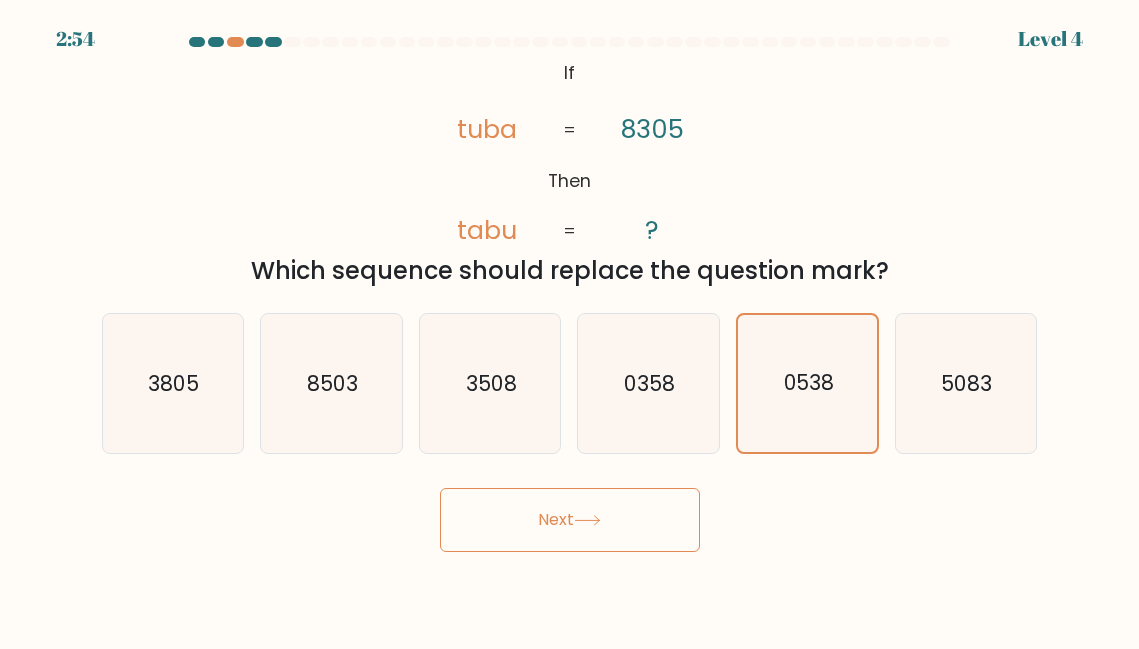 click on "Next" at bounding box center [570, 520] 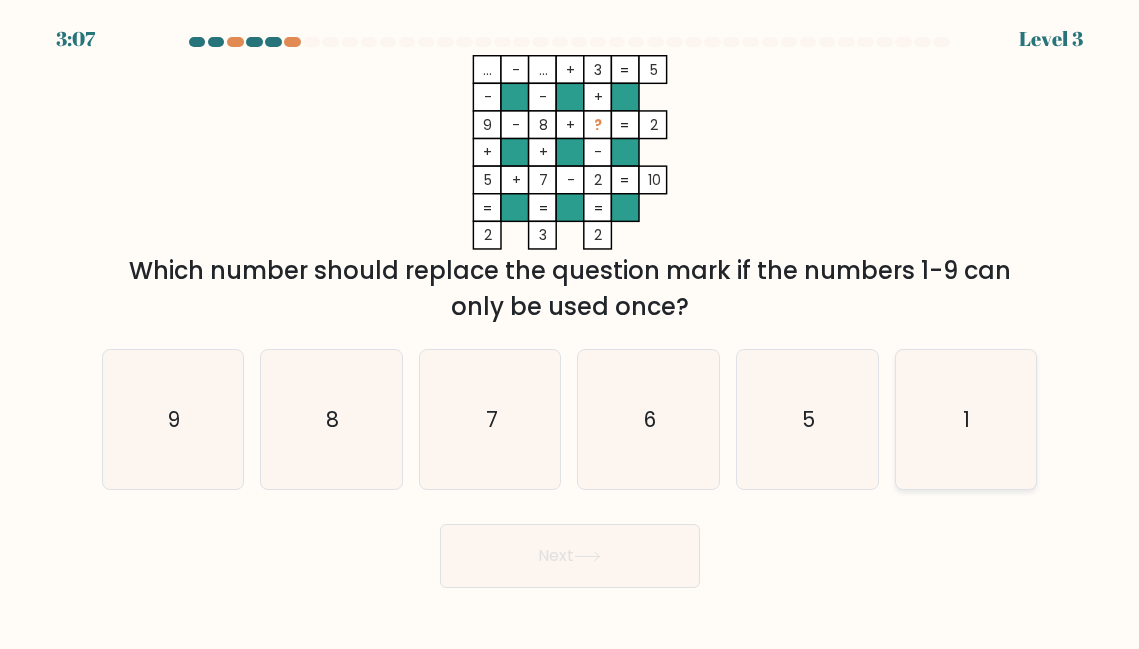 click on "1" 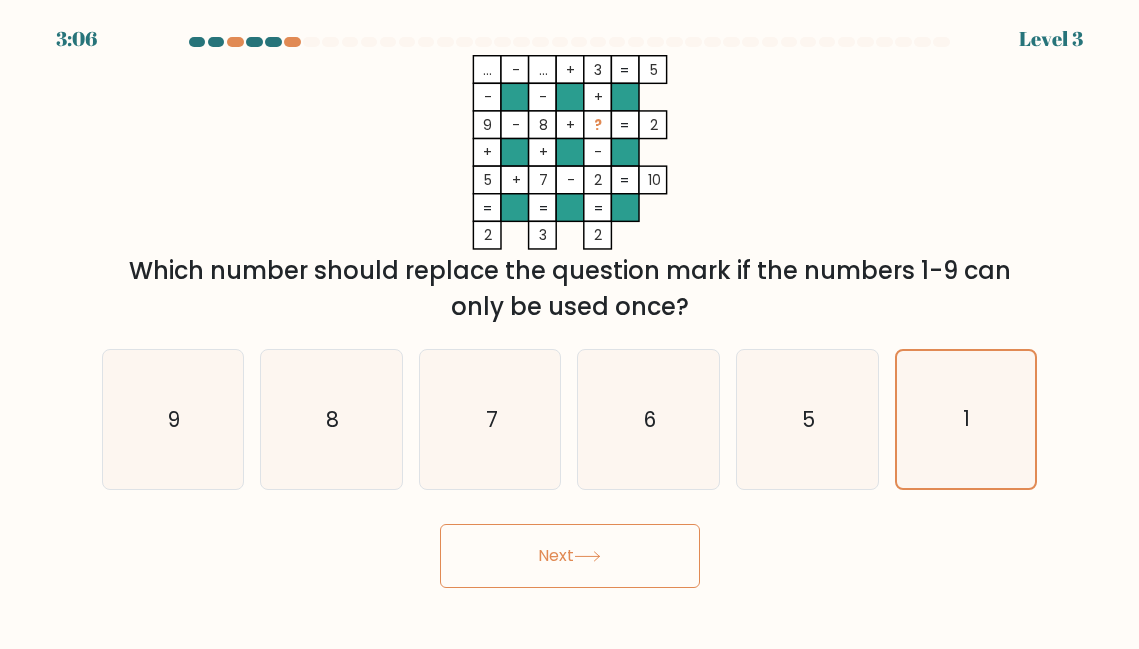 click on "Next" at bounding box center (570, 556) 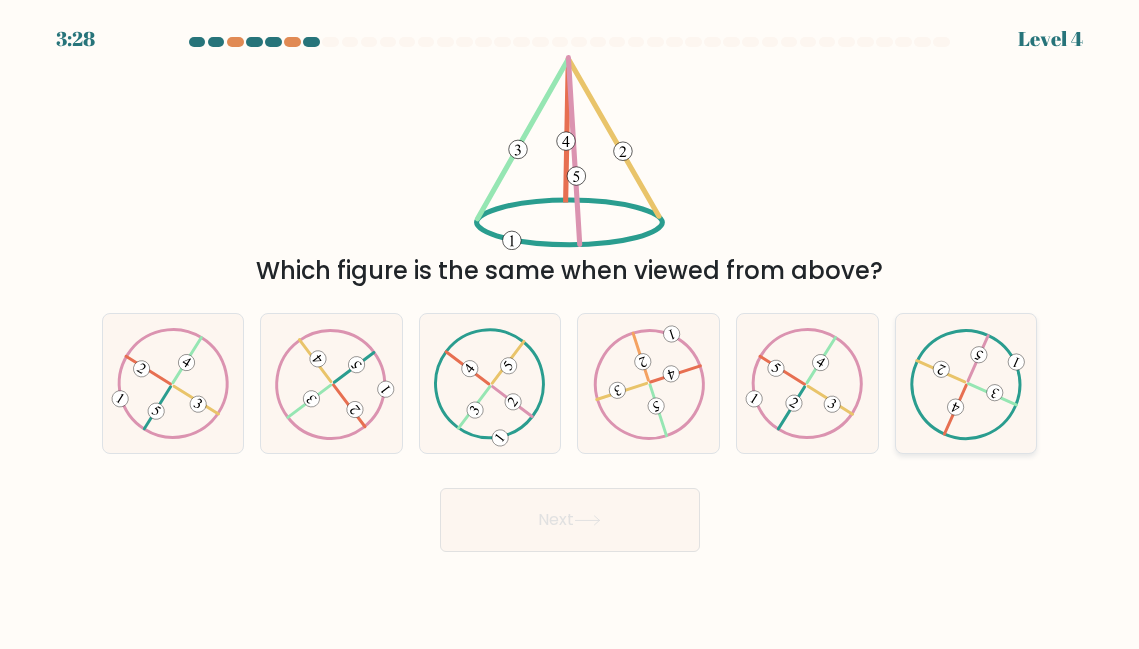 click 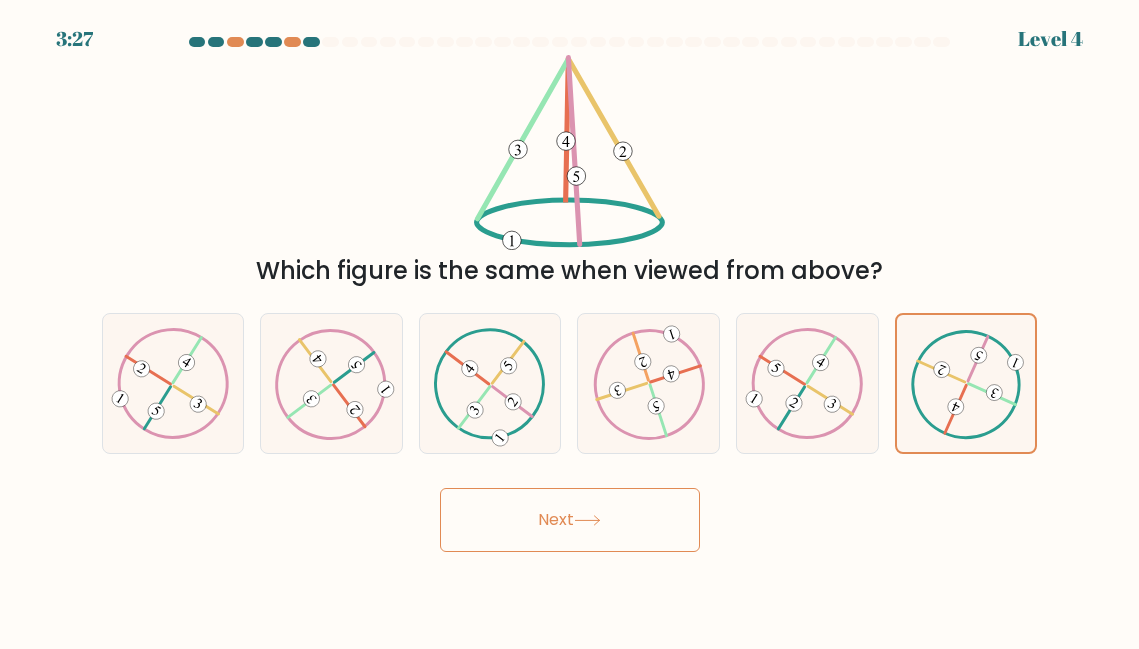 click on "Next" at bounding box center (570, 520) 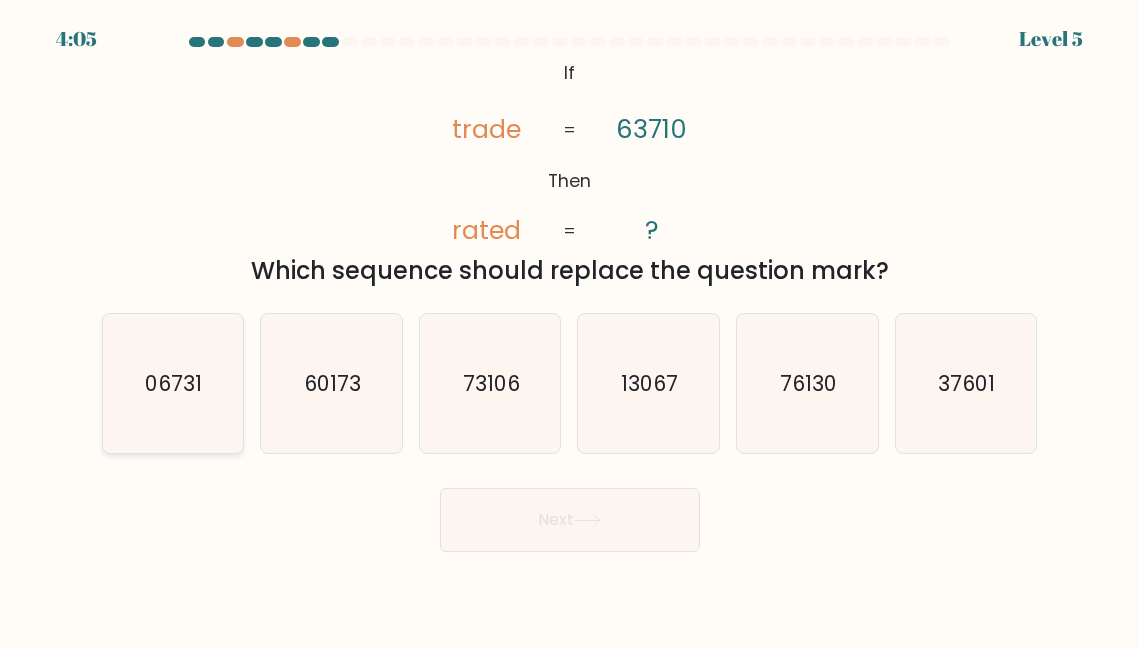 click on "06731" 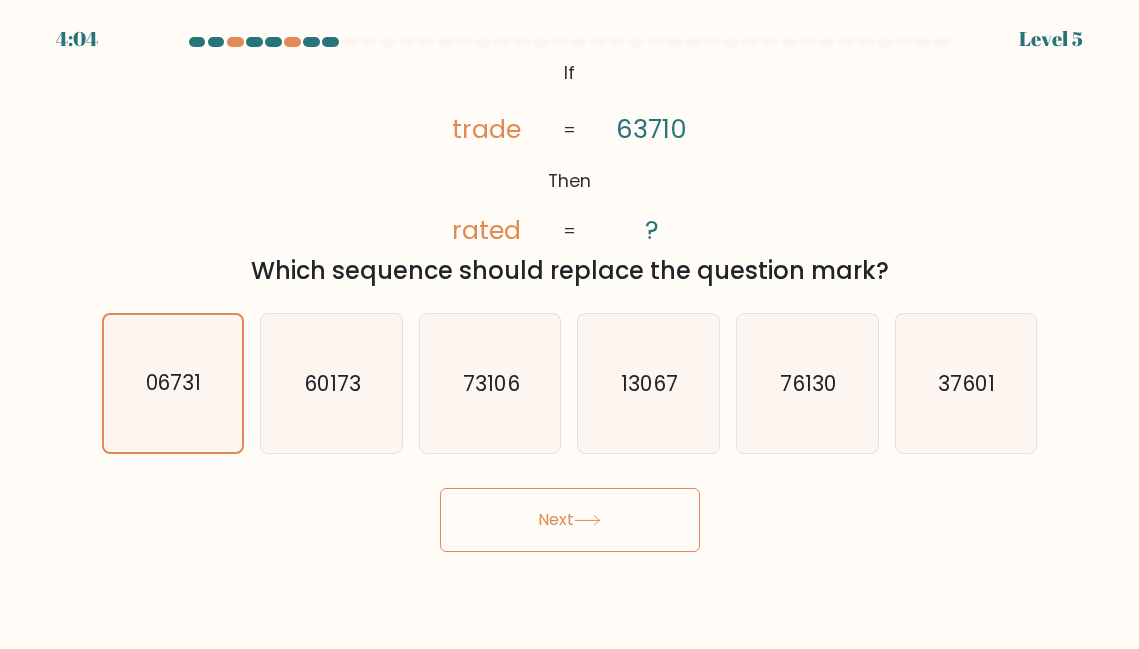 click on "Next" at bounding box center [570, 520] 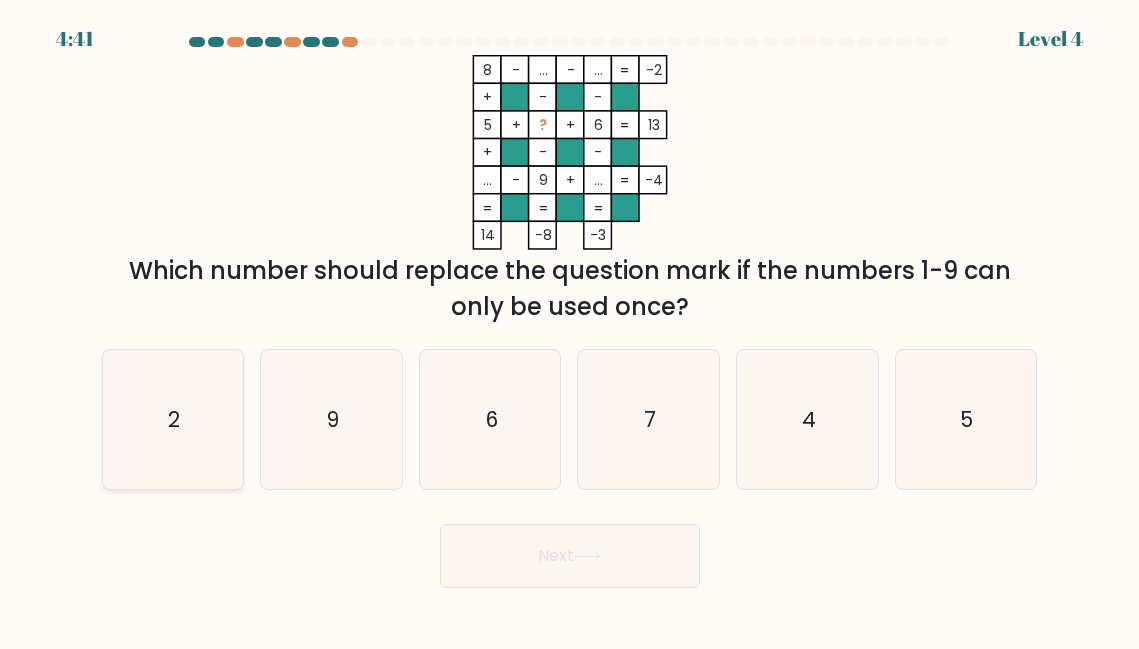 click on "2" 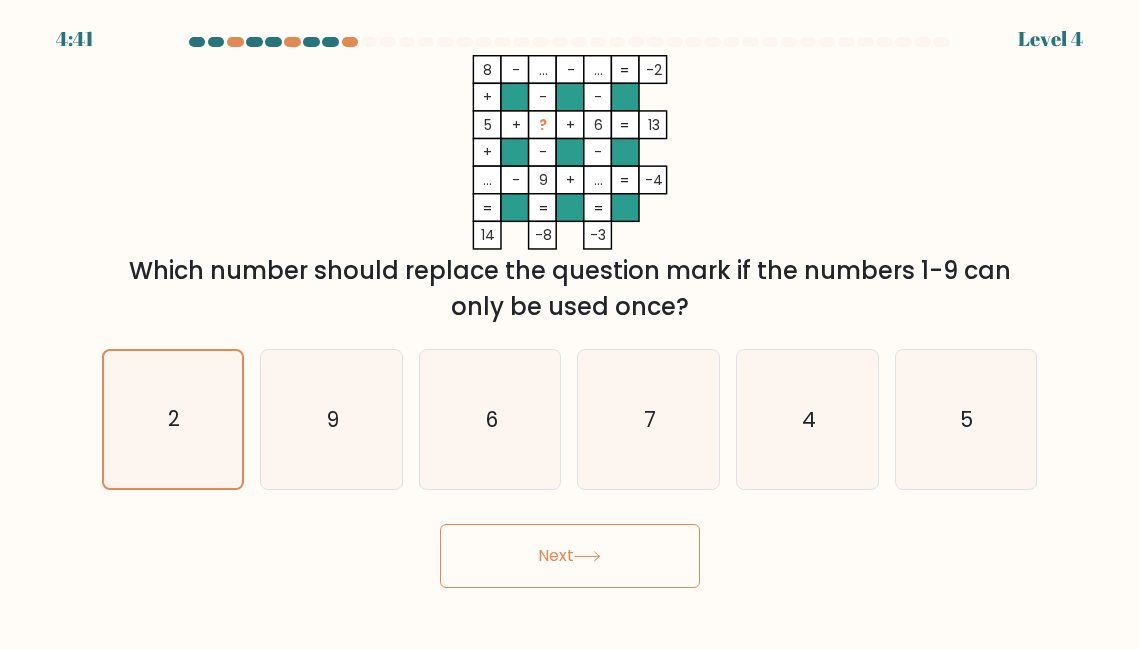 click on "Next" at bounding box center (570, 556) 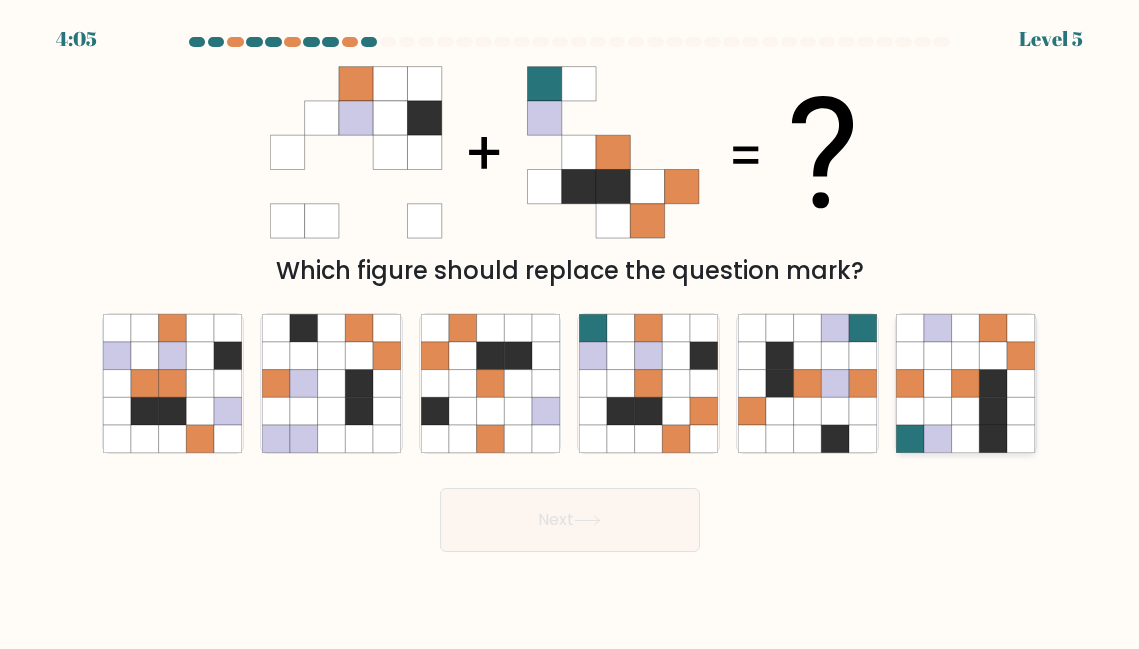click 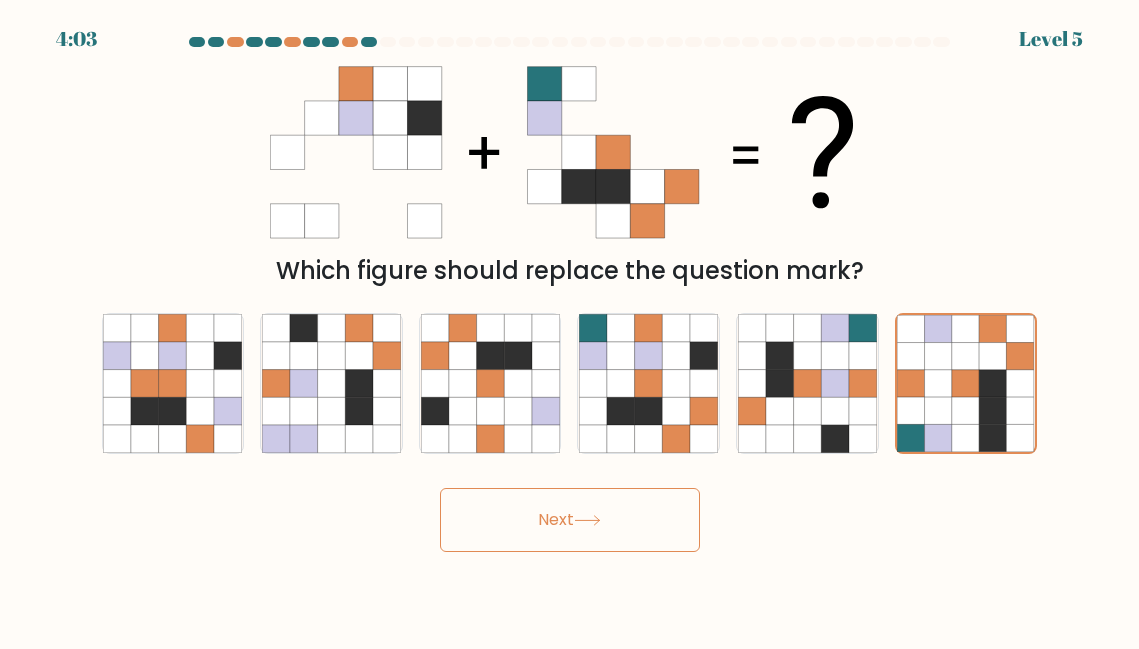 click on "Next" at bounding box center [570, 520] 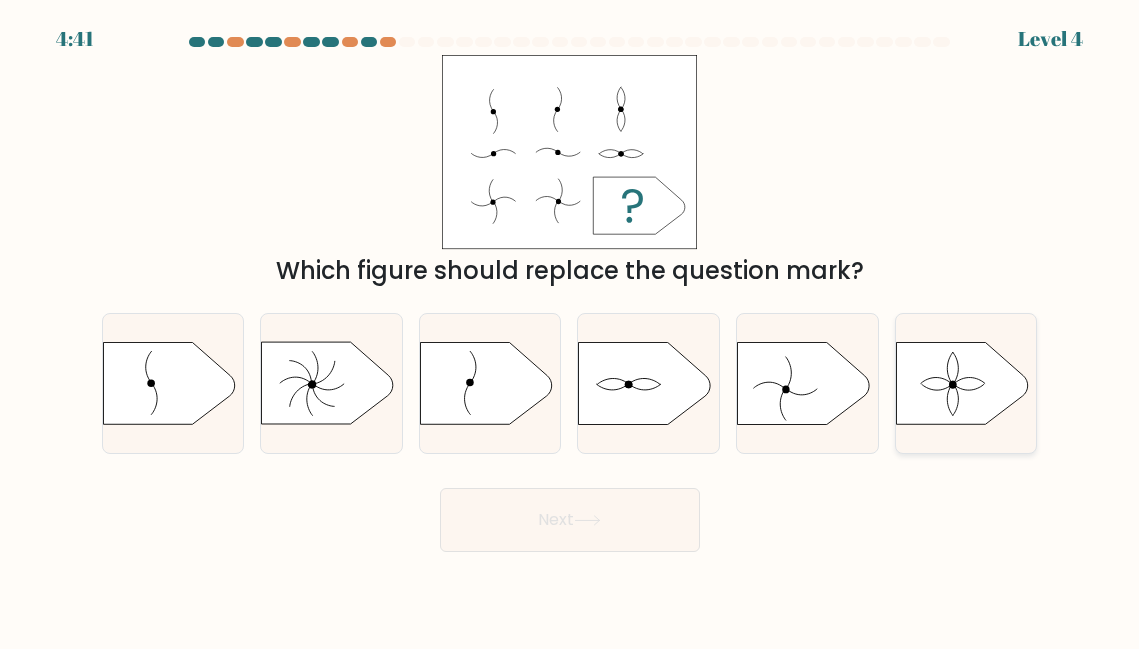 click 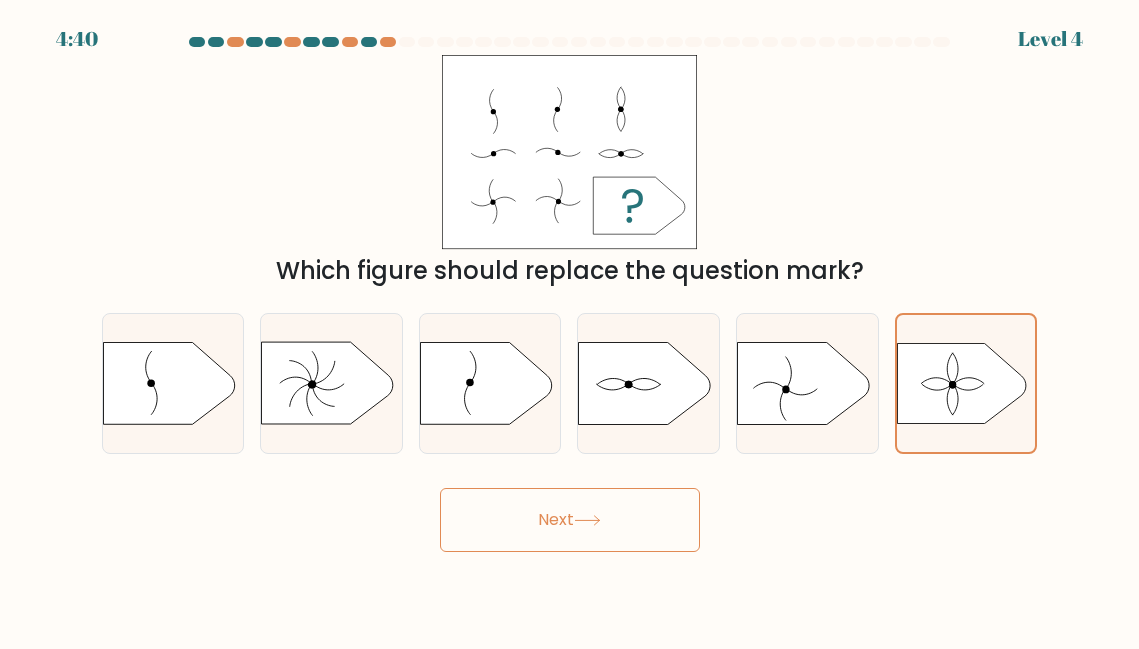 click on "Next" at bounding box center [570, 520] 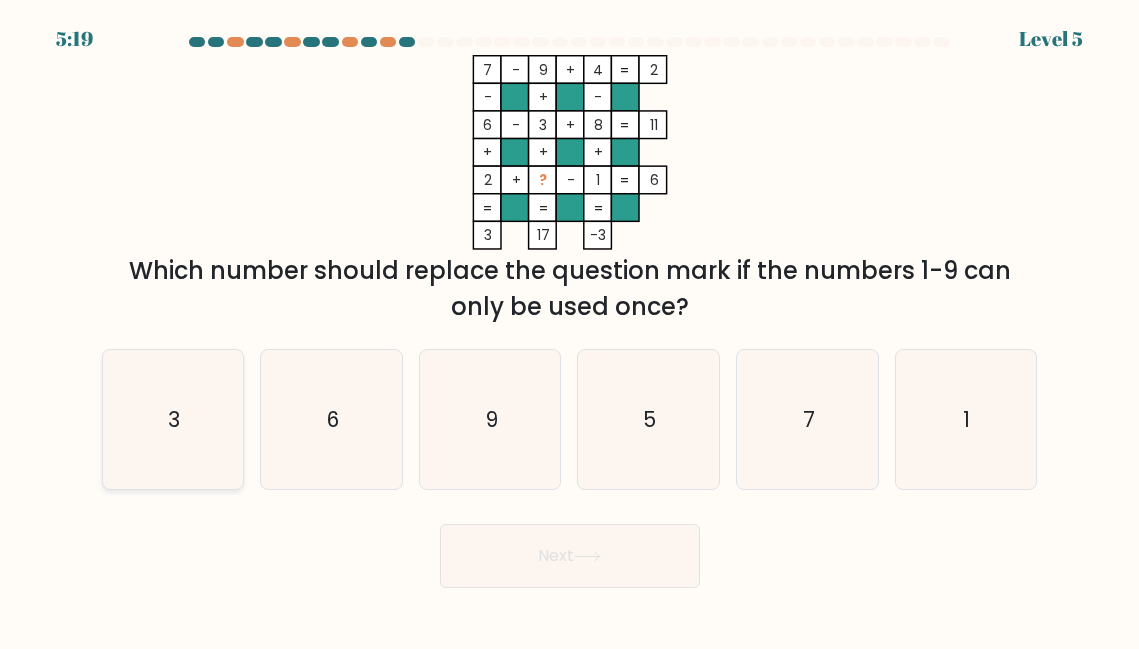 click on "3" 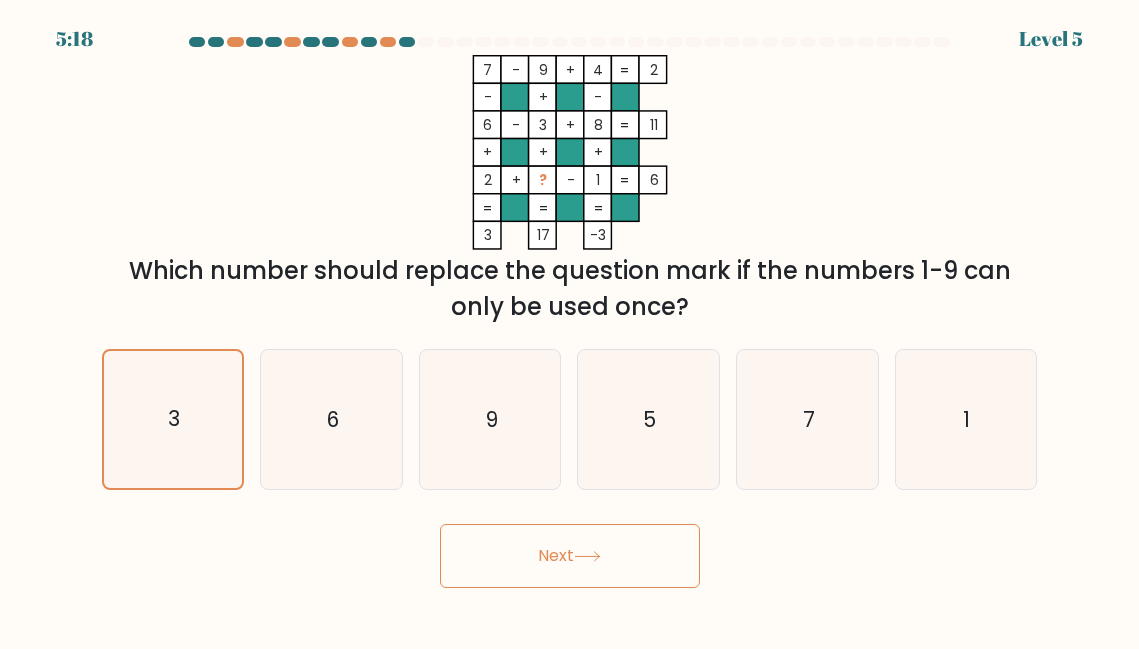 click on "Next" at bounding box center [570, 556] 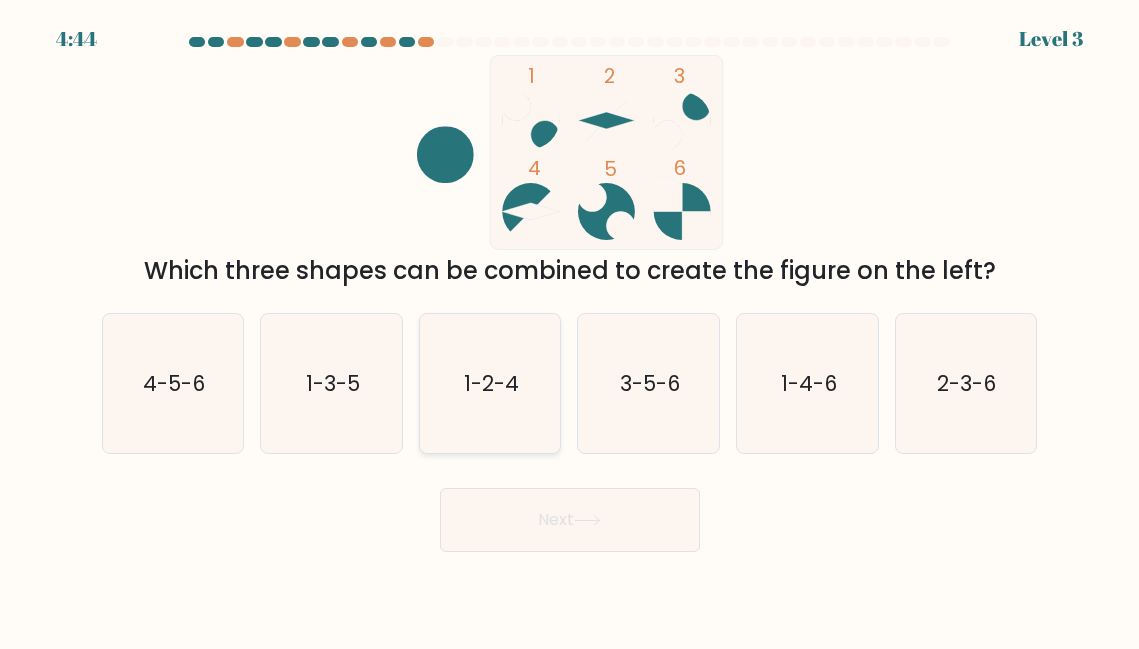 click on "1-2-4" 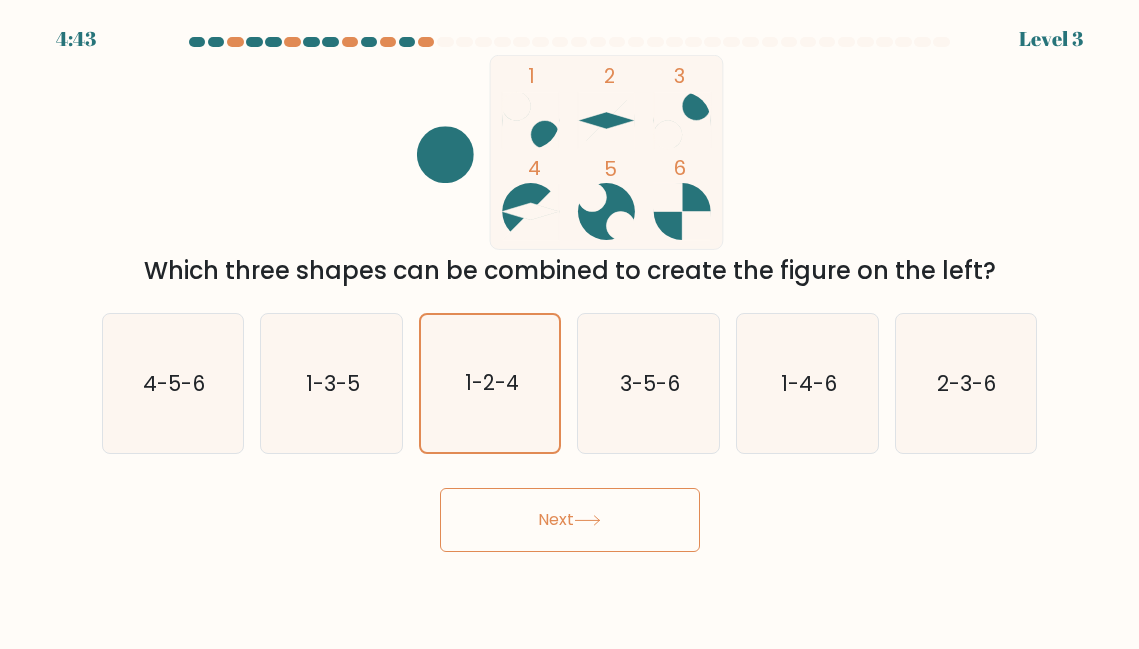 click on "Next" at bounding box center [570, 520] 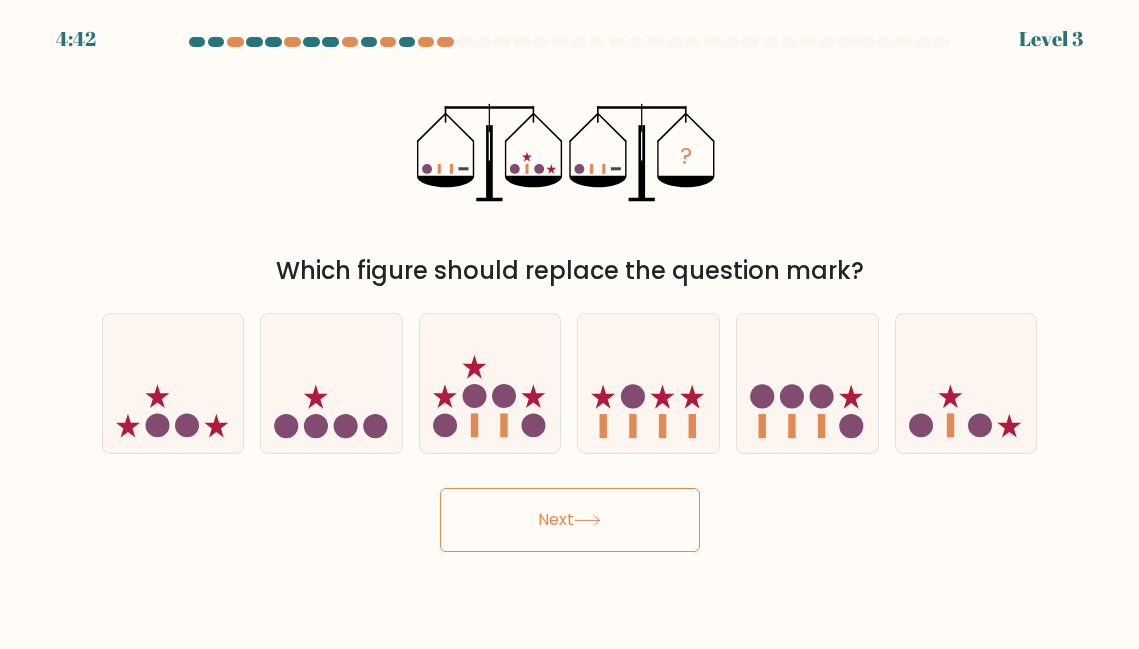 click 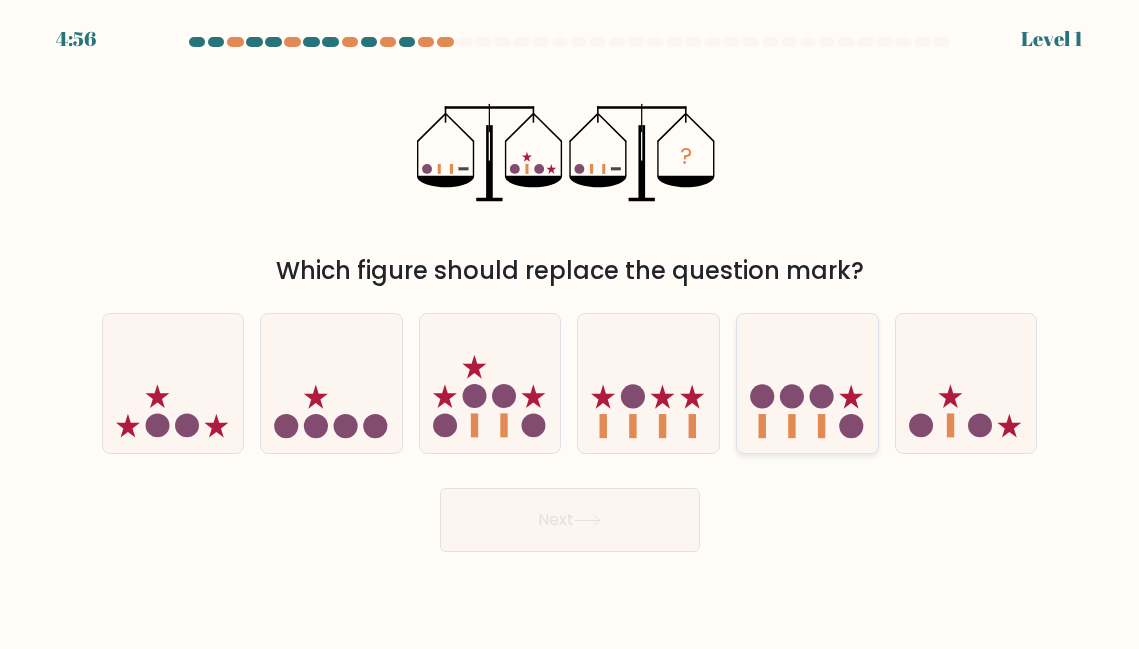 click 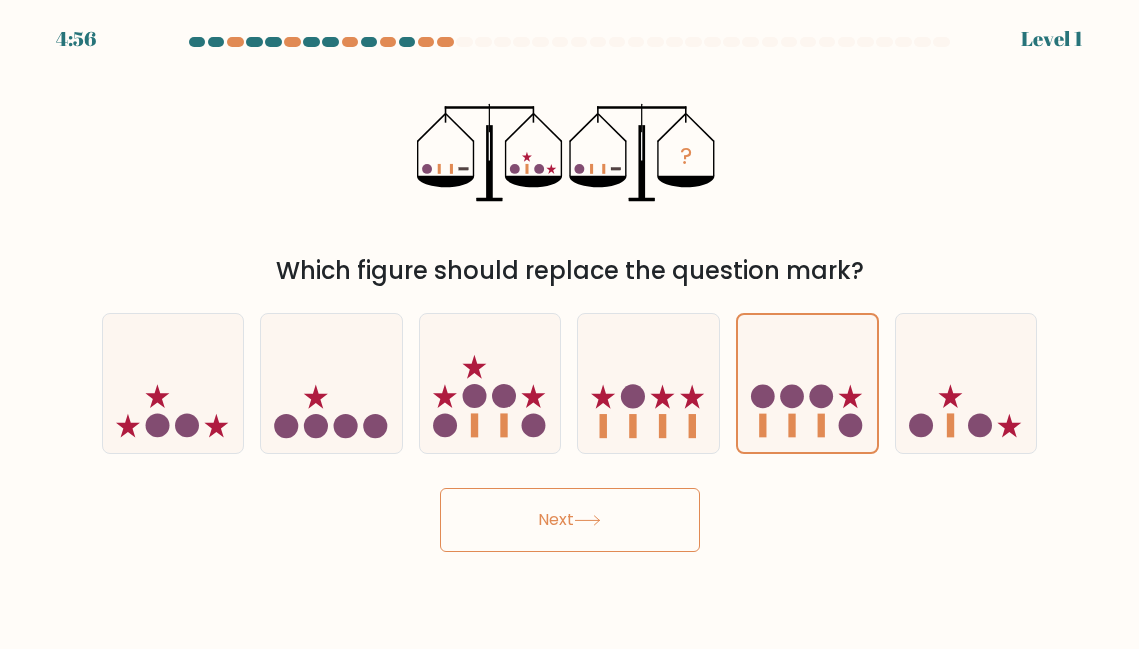 click on "Next" at bounding box center (570, 520) 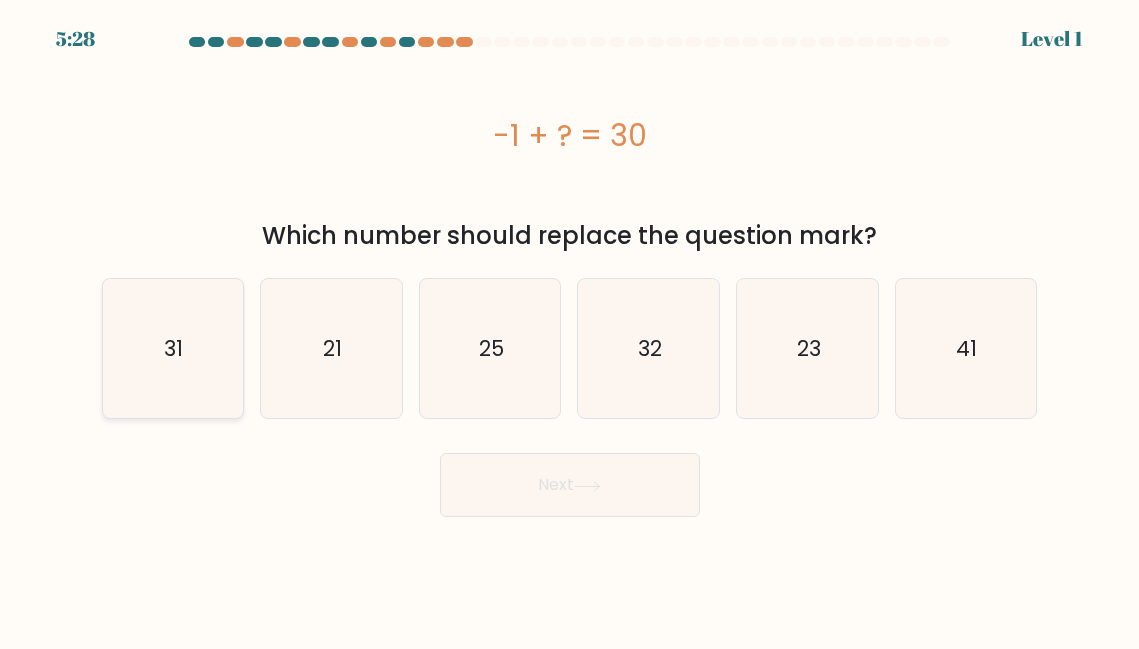 click on "31" 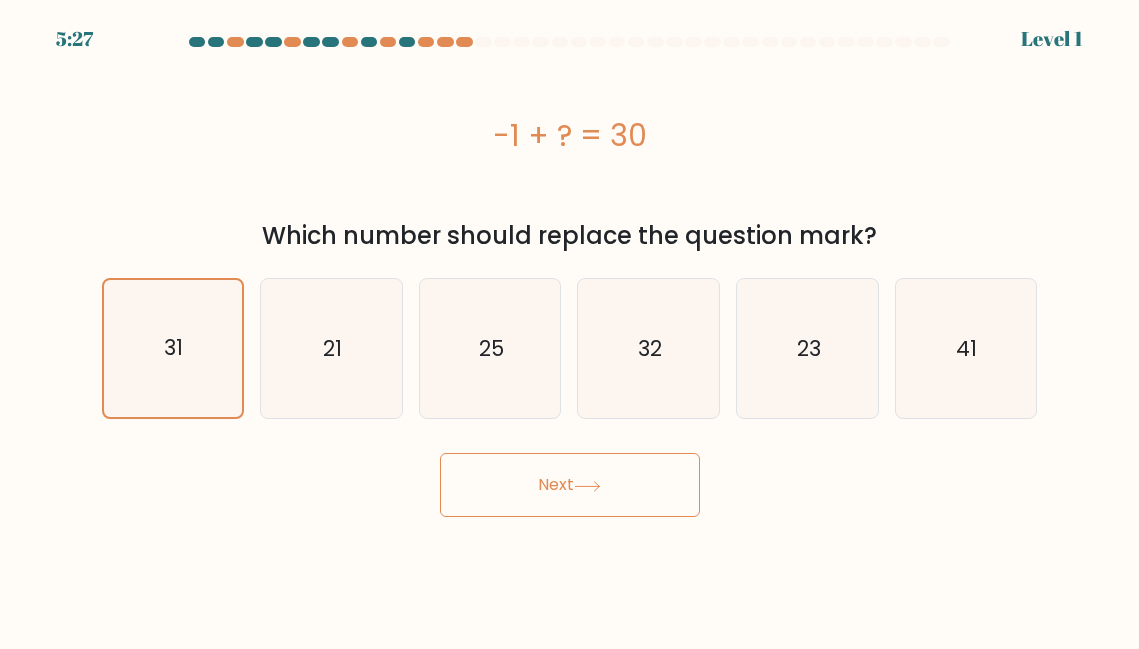 click on "Next" at bounding box center [570, 485] 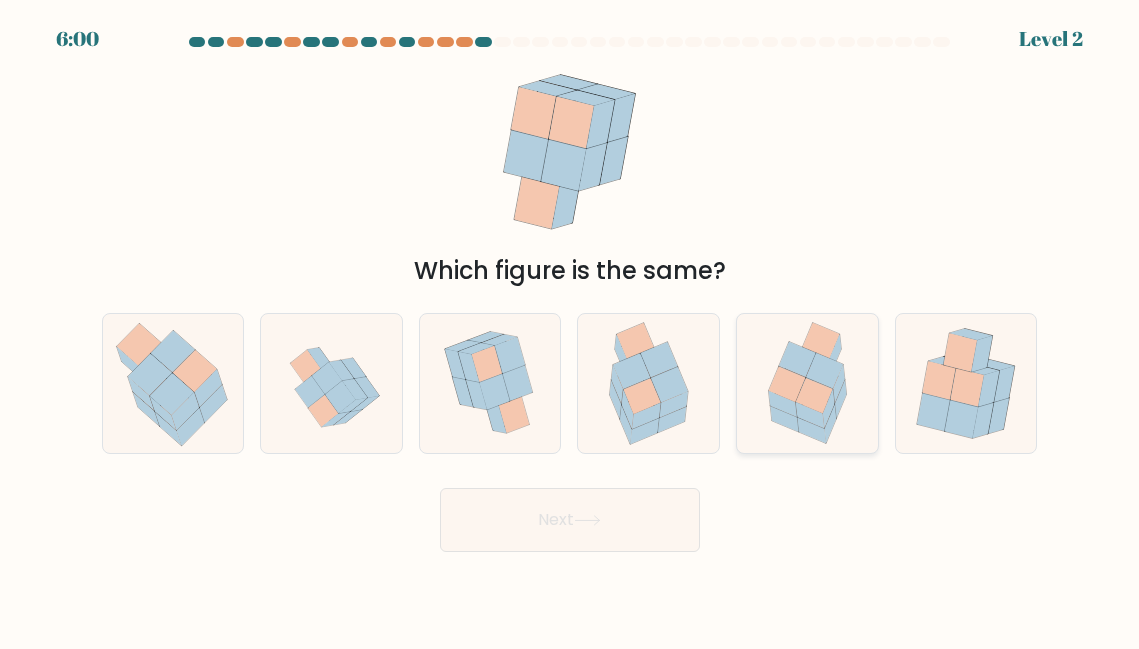 click 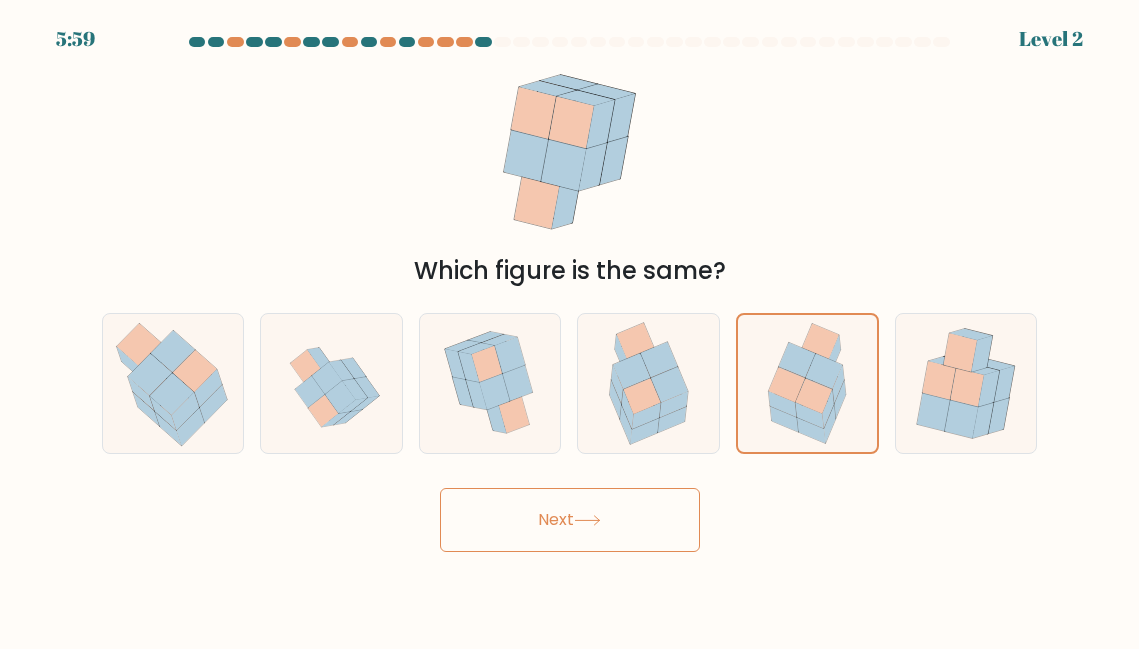 click on "Next" at bounding box center (570, 520) 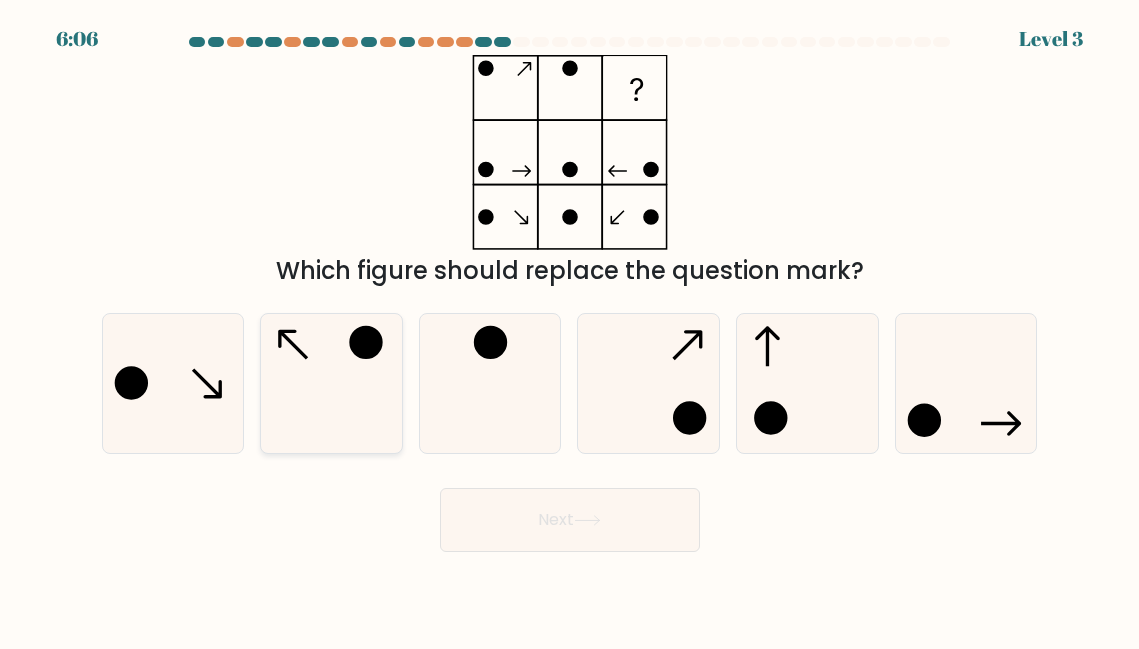 click 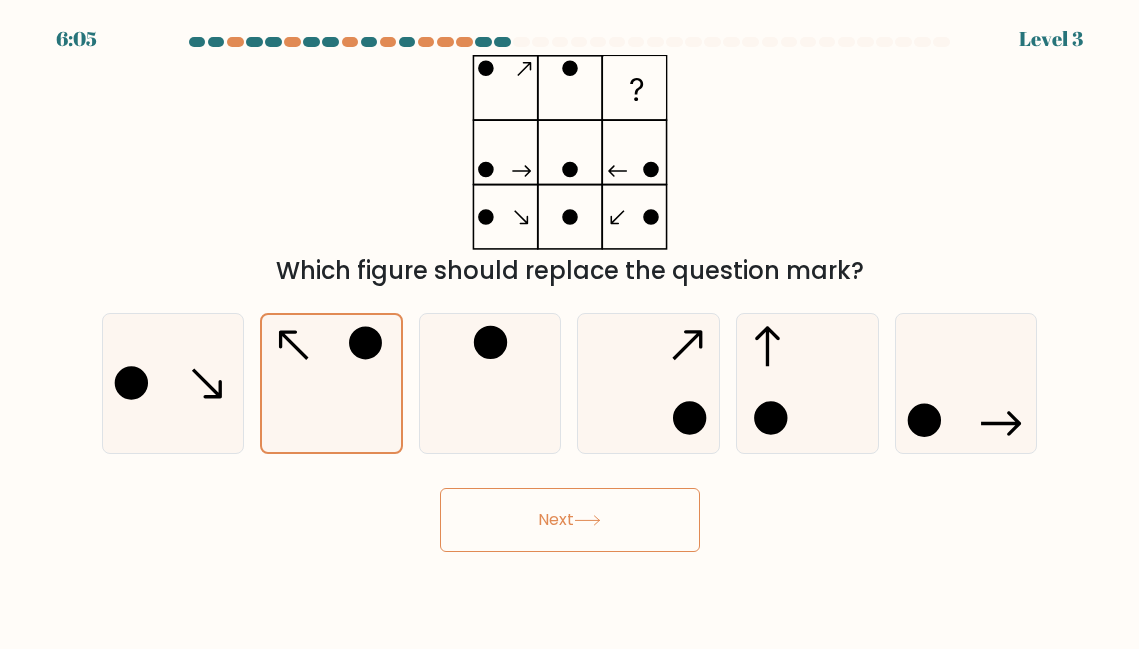 click on "Next" at bounding box center (570, 520) 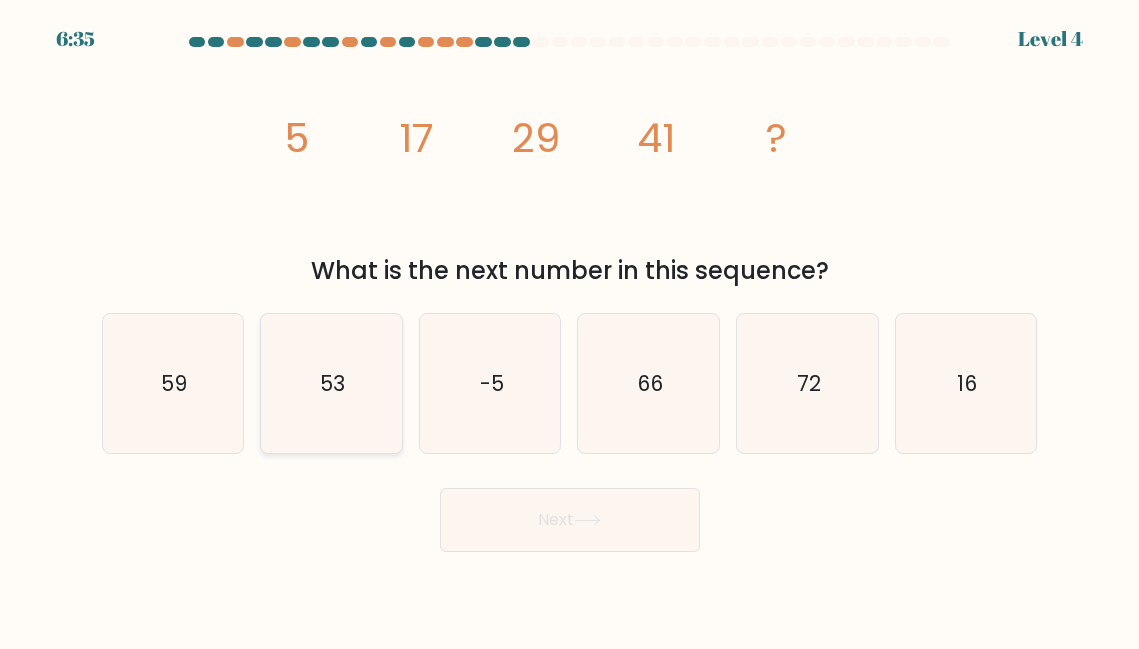 click on "53" 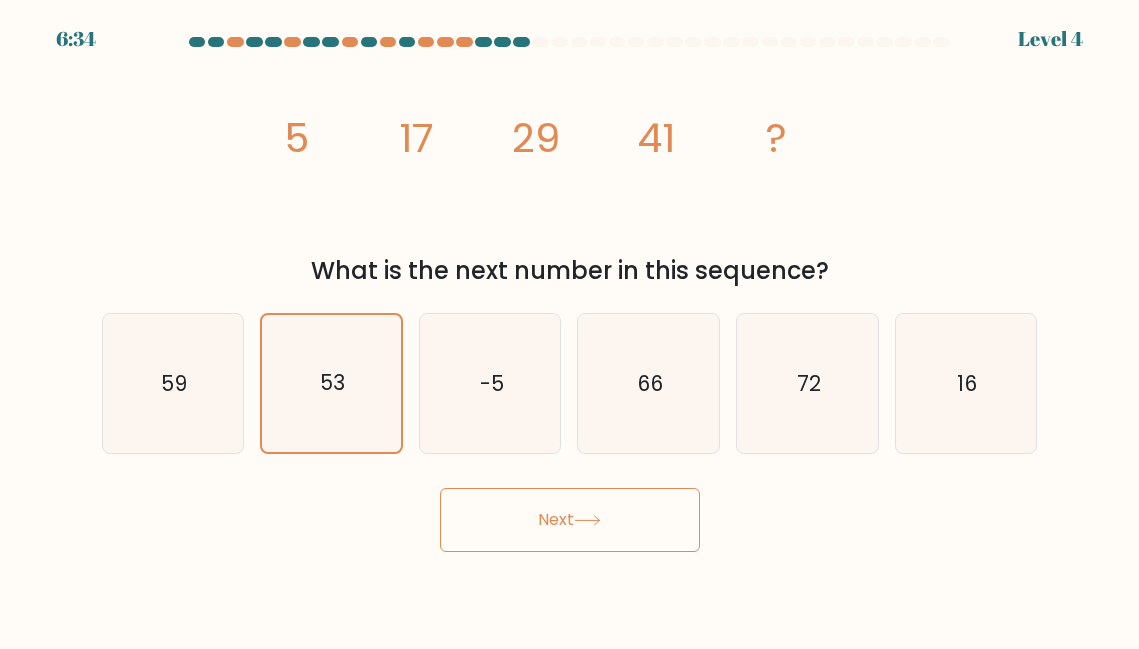 click on "Next" at bounding box center [570, 520] 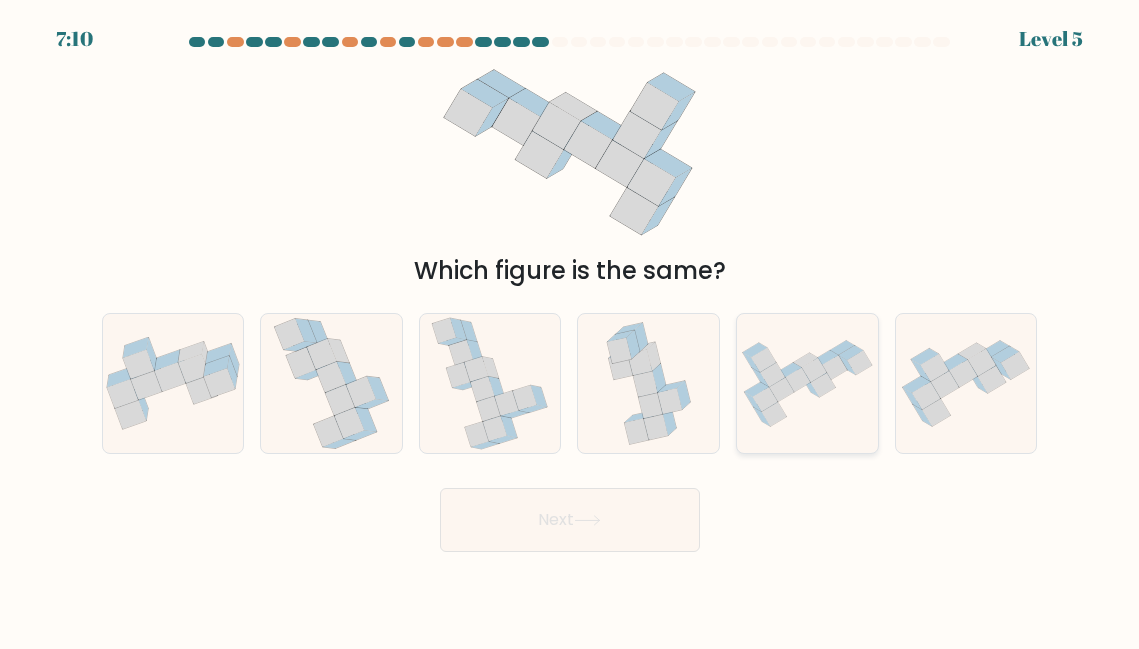click 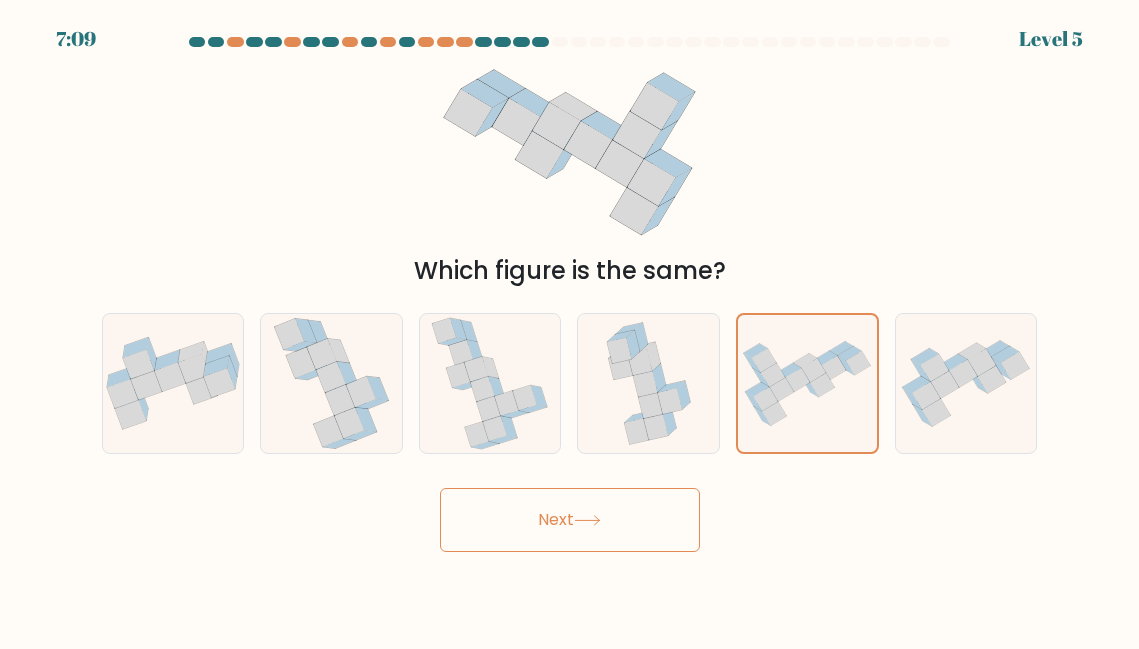 click on "Next" at bounding box center (570, 520) 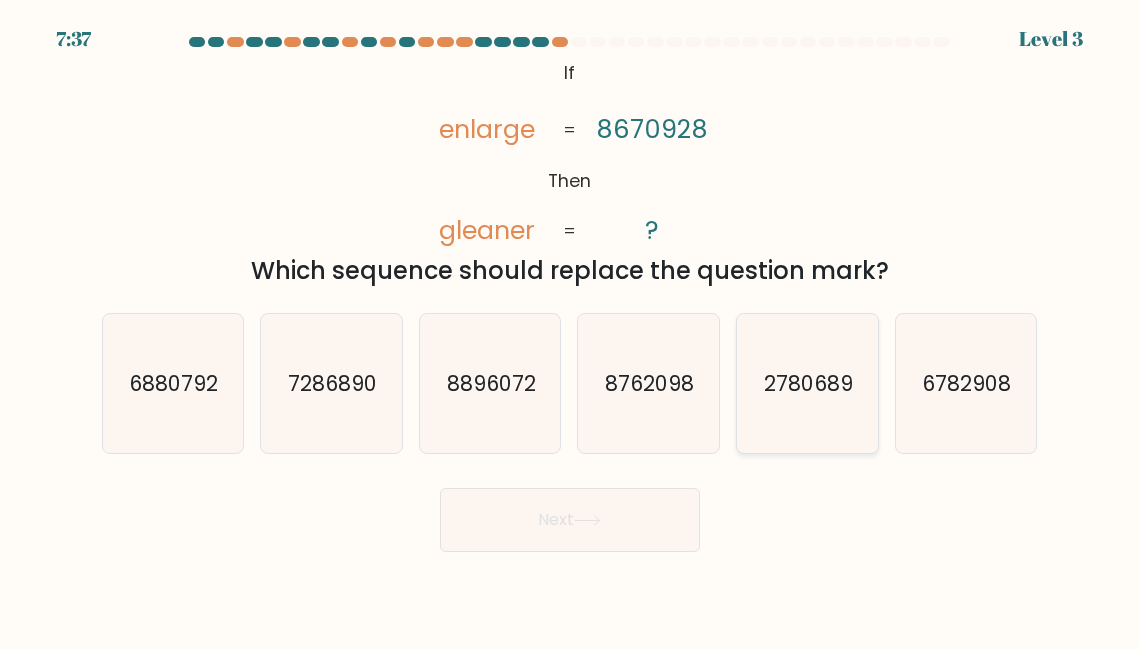 click on "2780689" 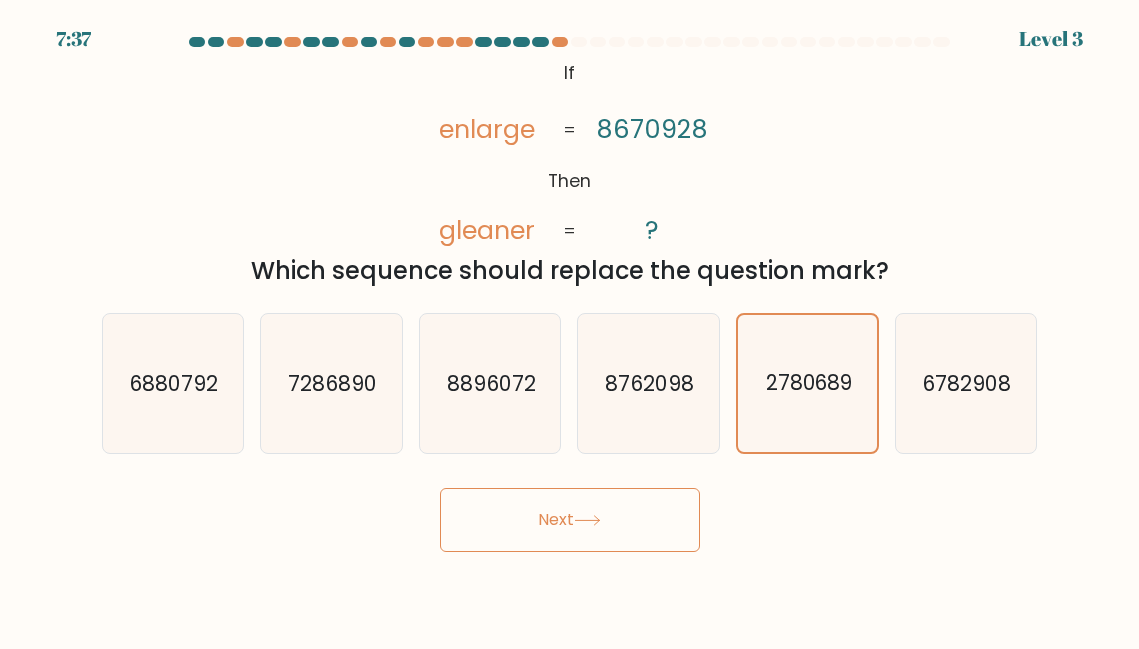 click on "Next" at bounding box center [570, 520] 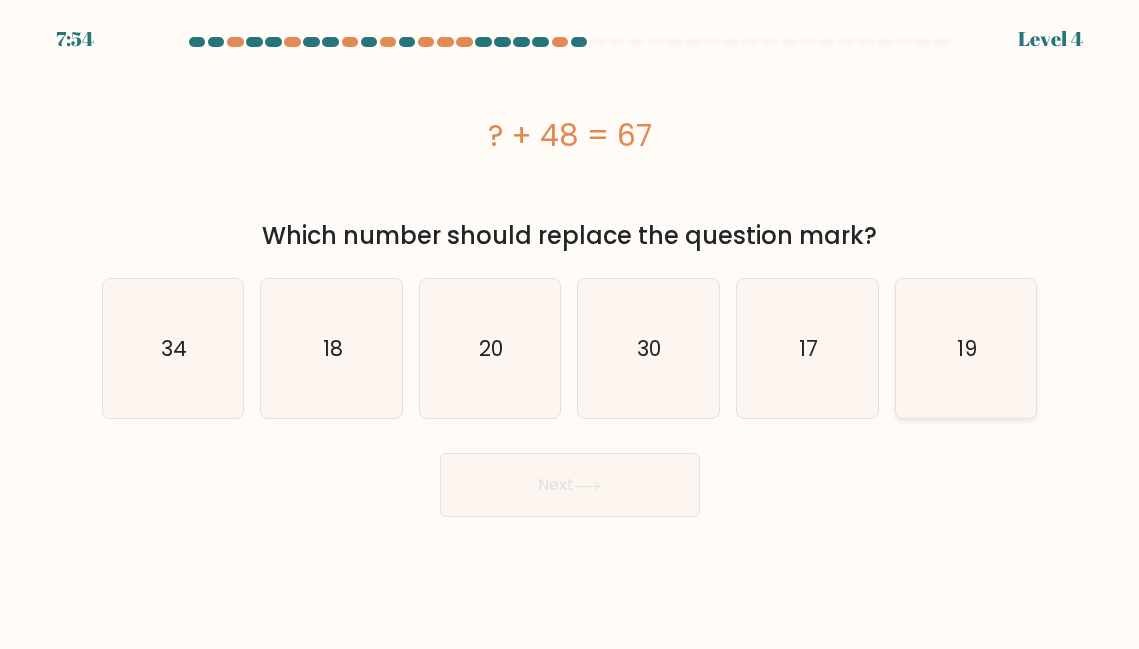 click on "19" 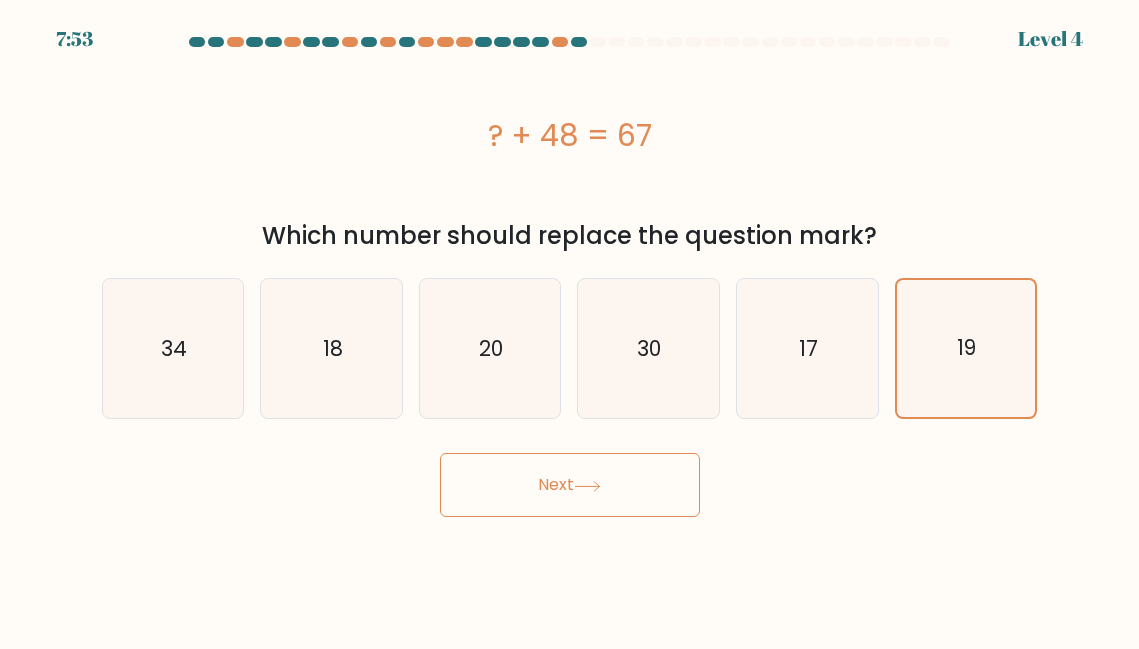 click on "Next" at bounding box center (570, 485) 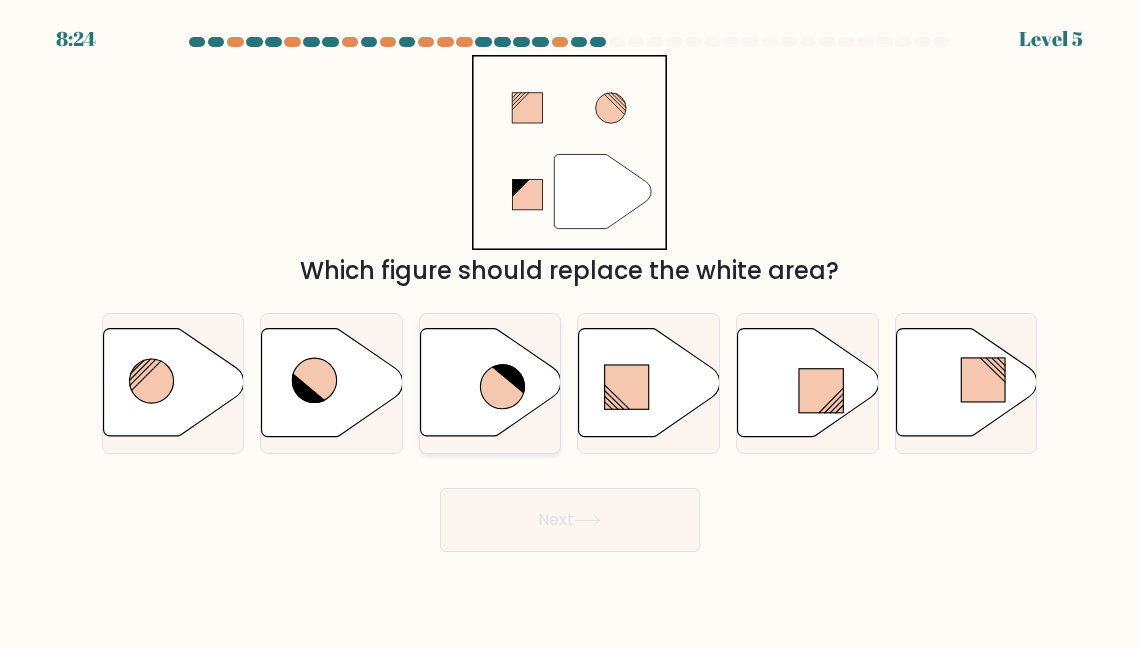 click 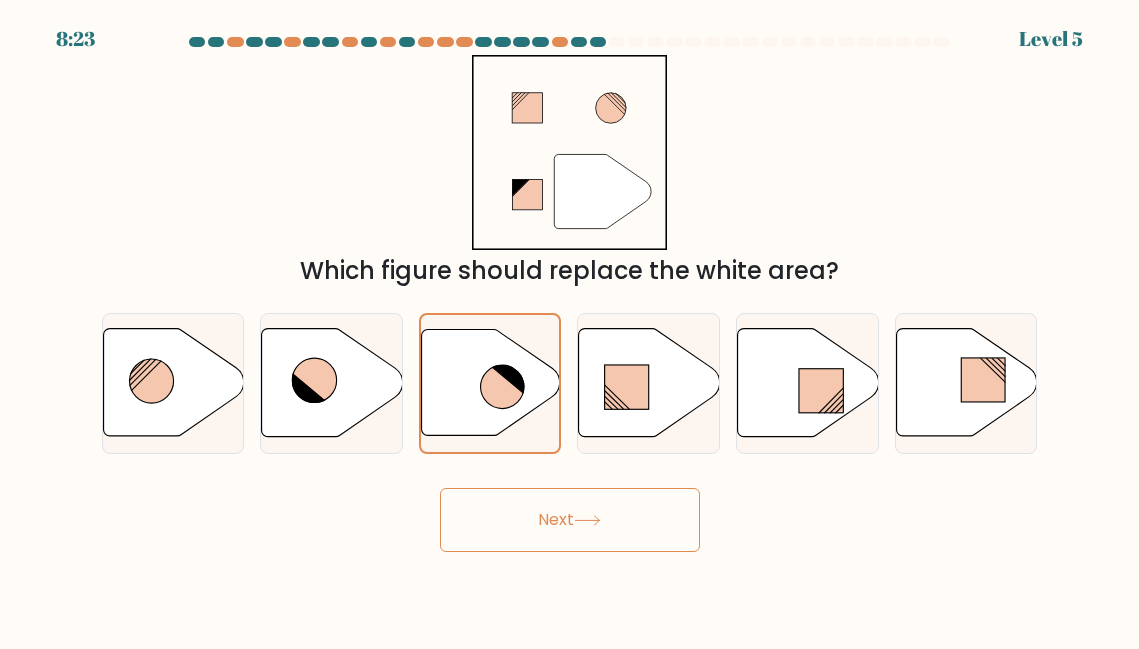 click on "Next" at bounding box center (570, 520) 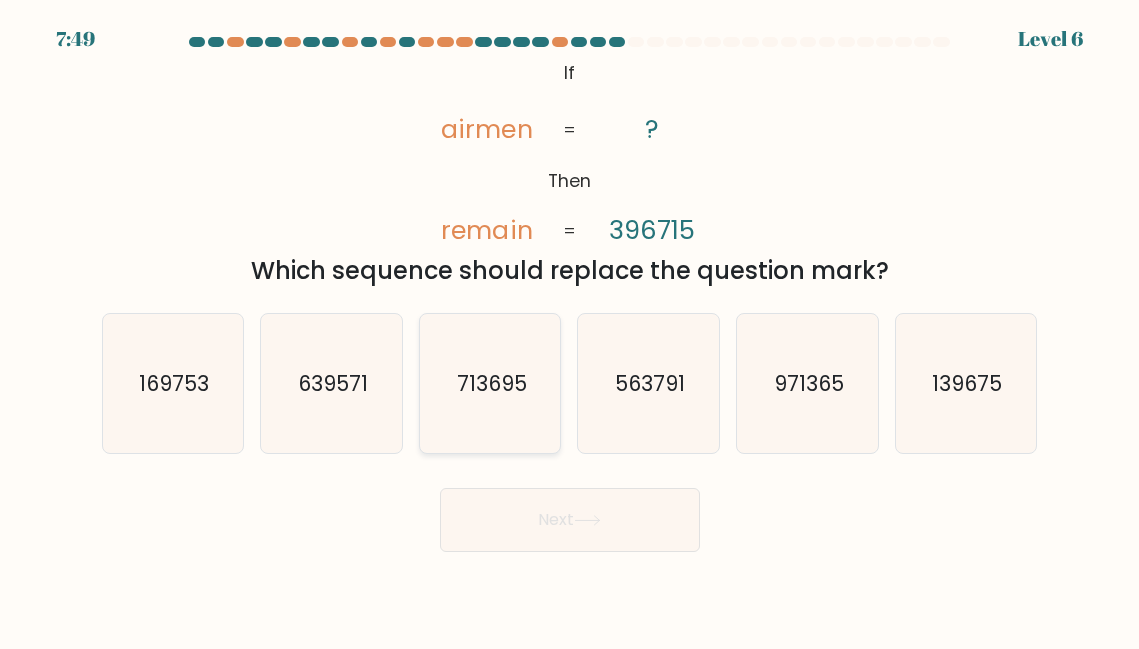 click on "713695" 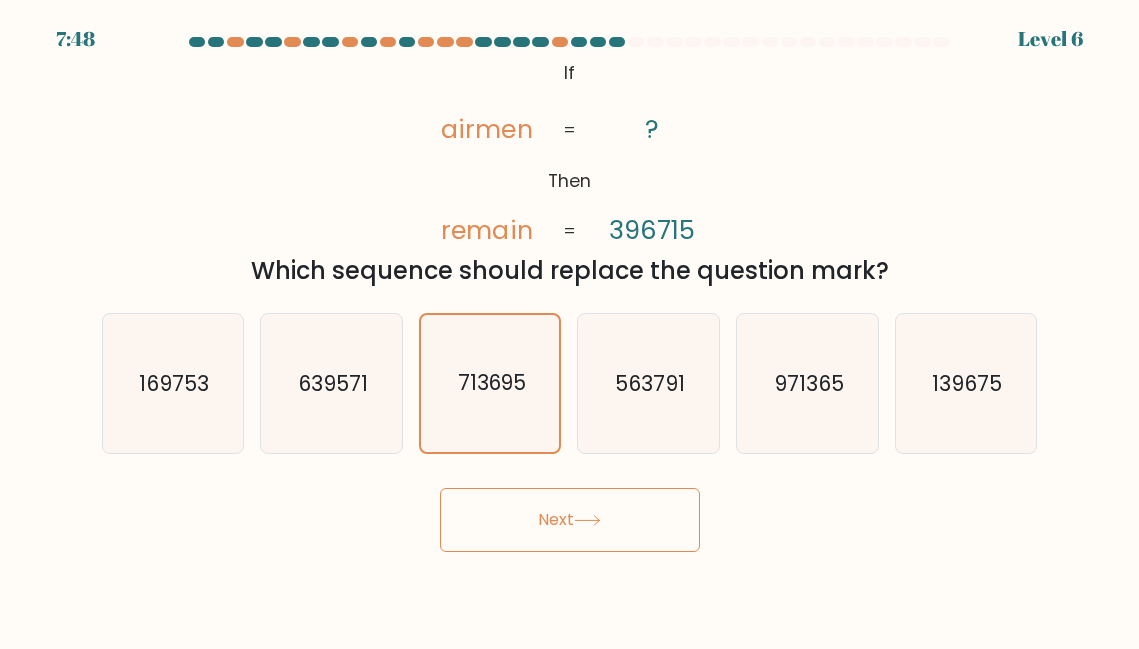click on "Next" at bounding box center (570, 520) 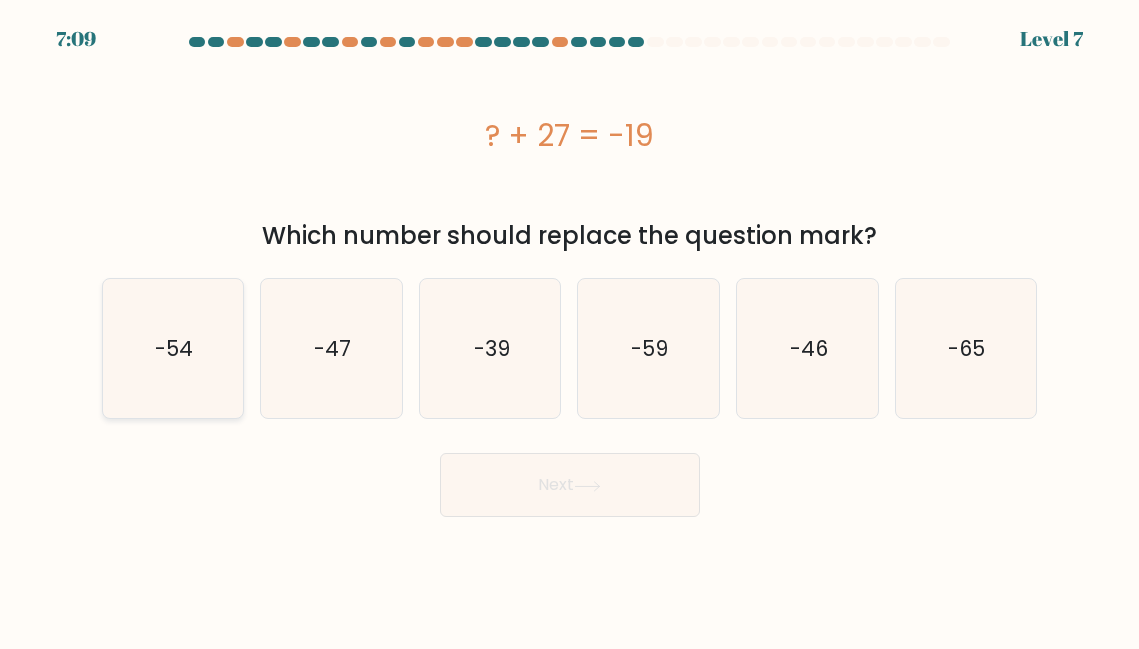 click on "-54" 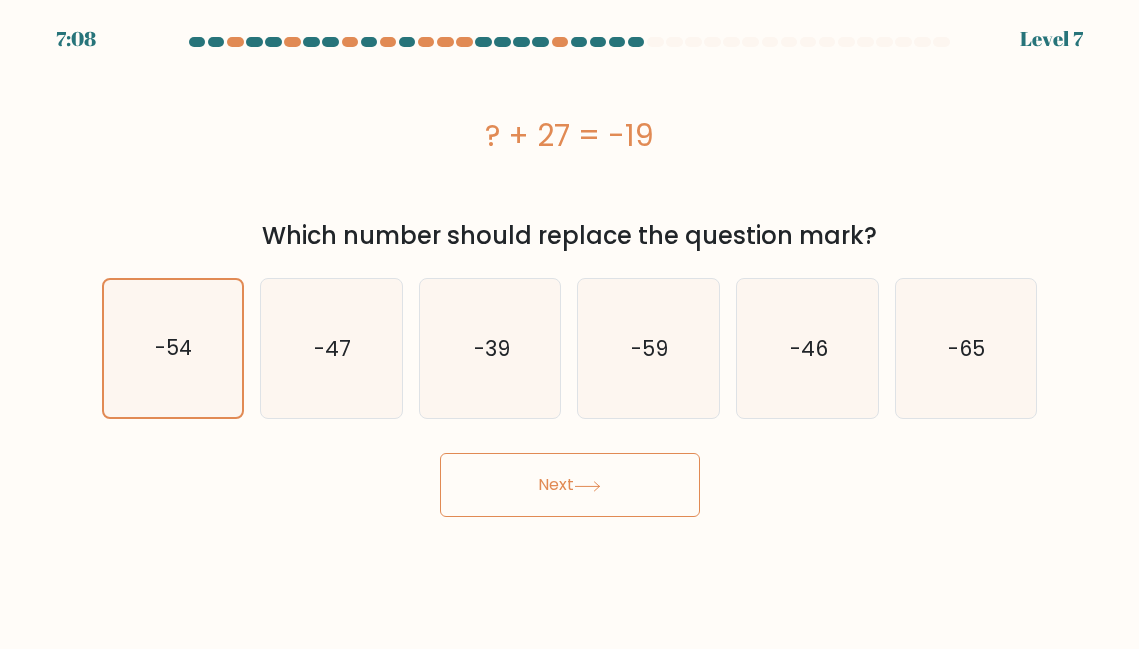 click on "Next" at bounding box center [570, 485] 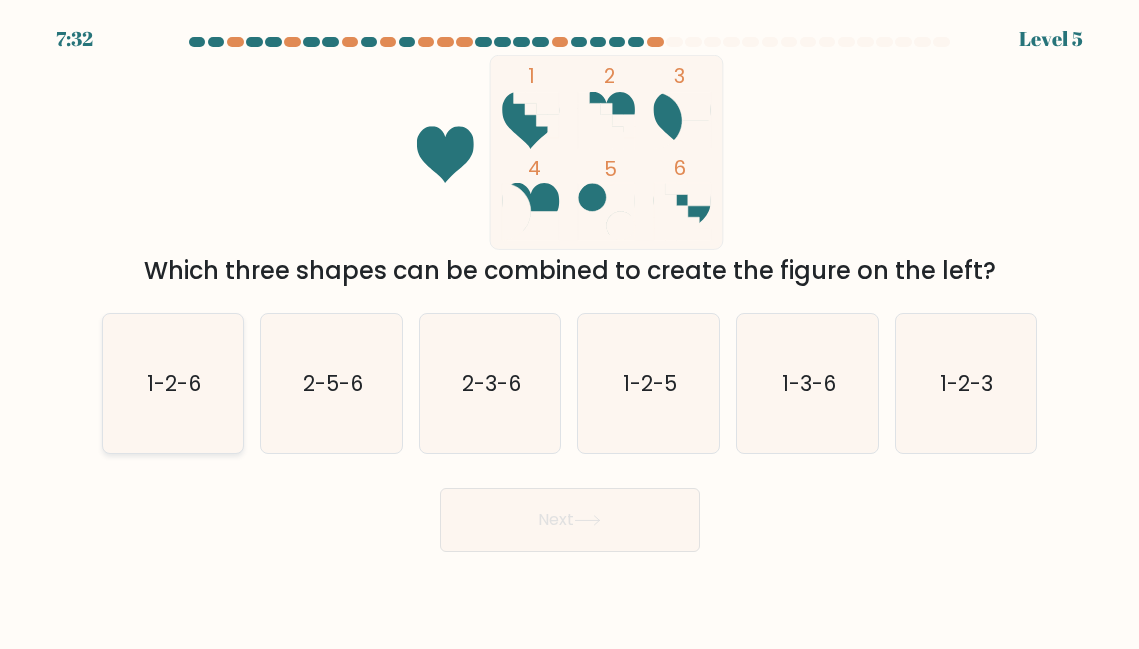 click on "1-2-6" 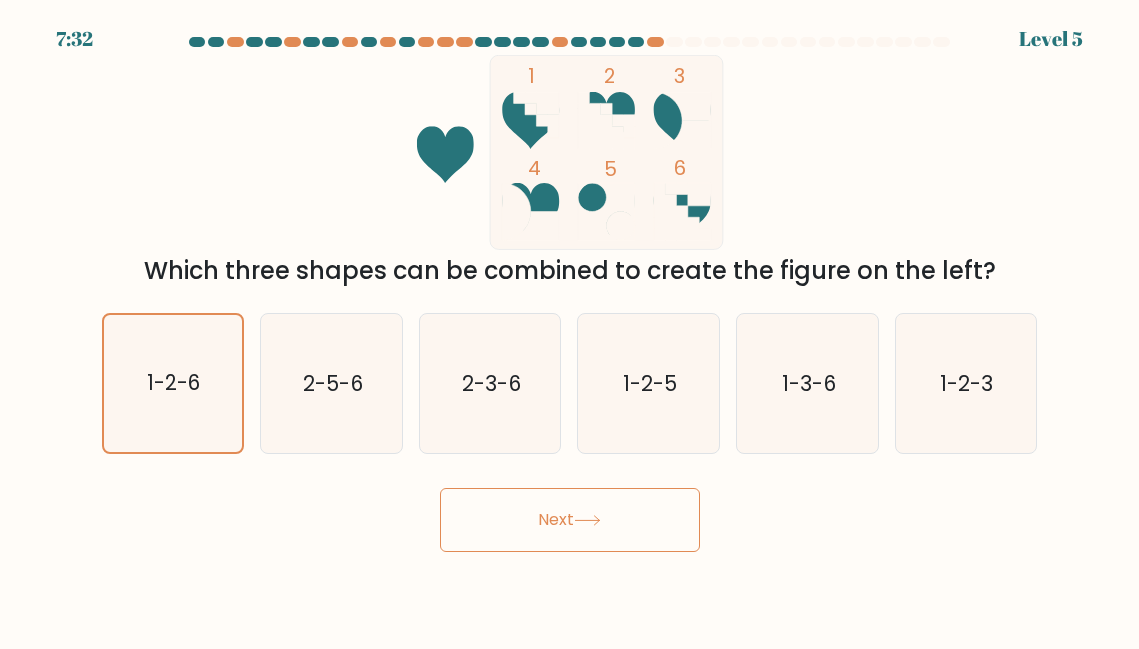 click on "Next" at bounding box center [570, 520] 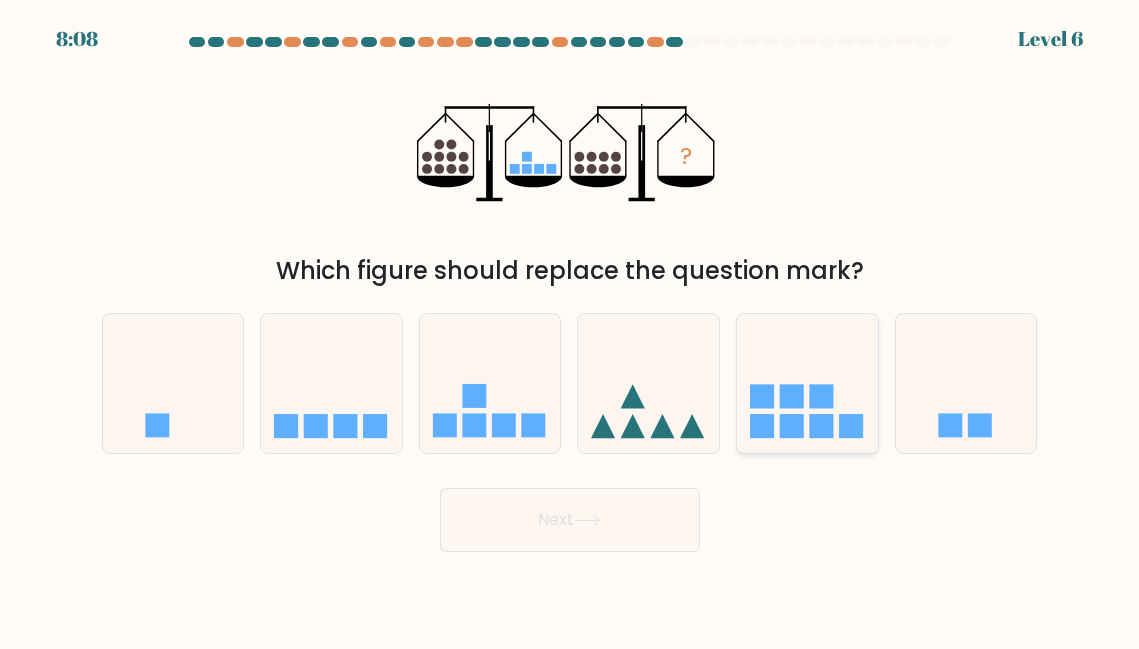 click 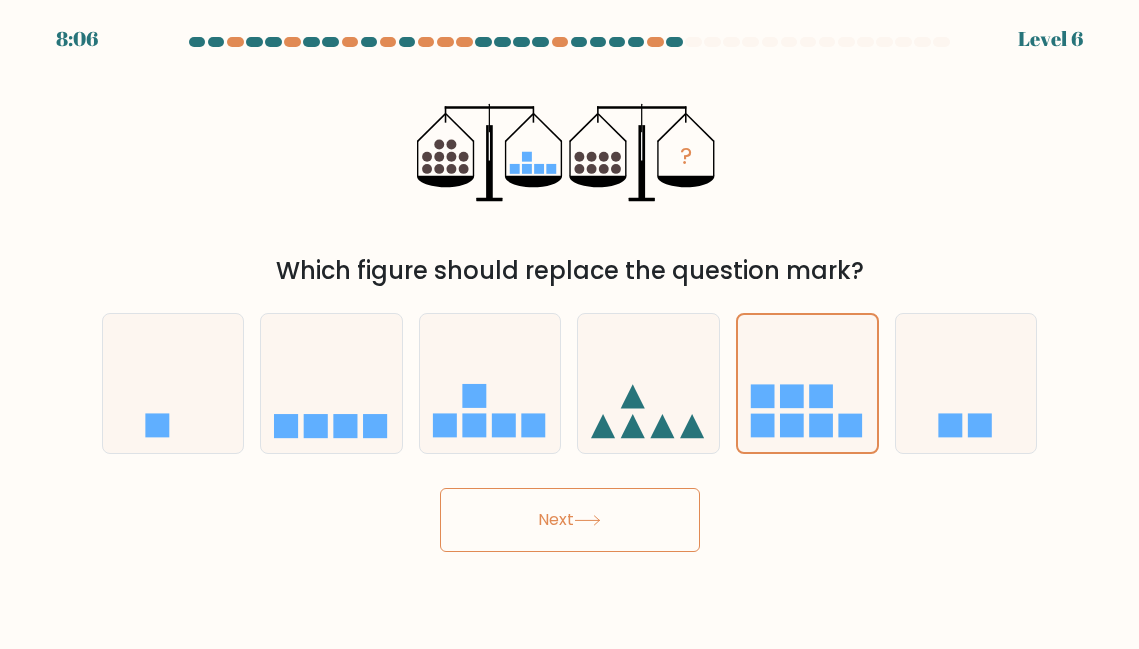 click on "Next" at bounding box center [570, 520] 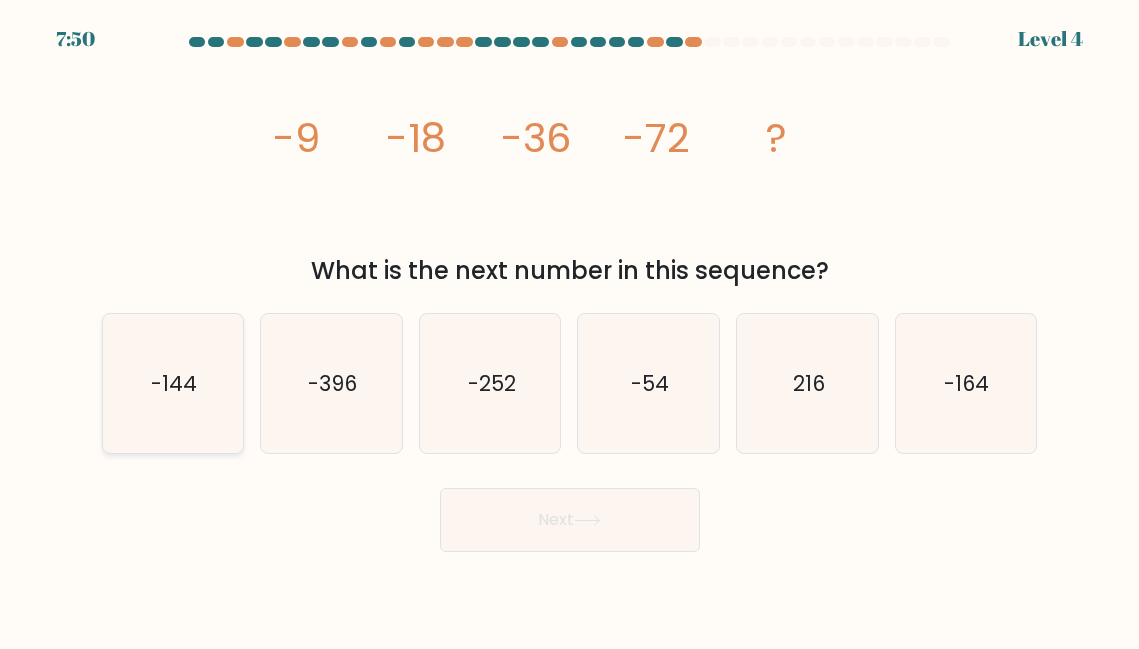 click on "-144" 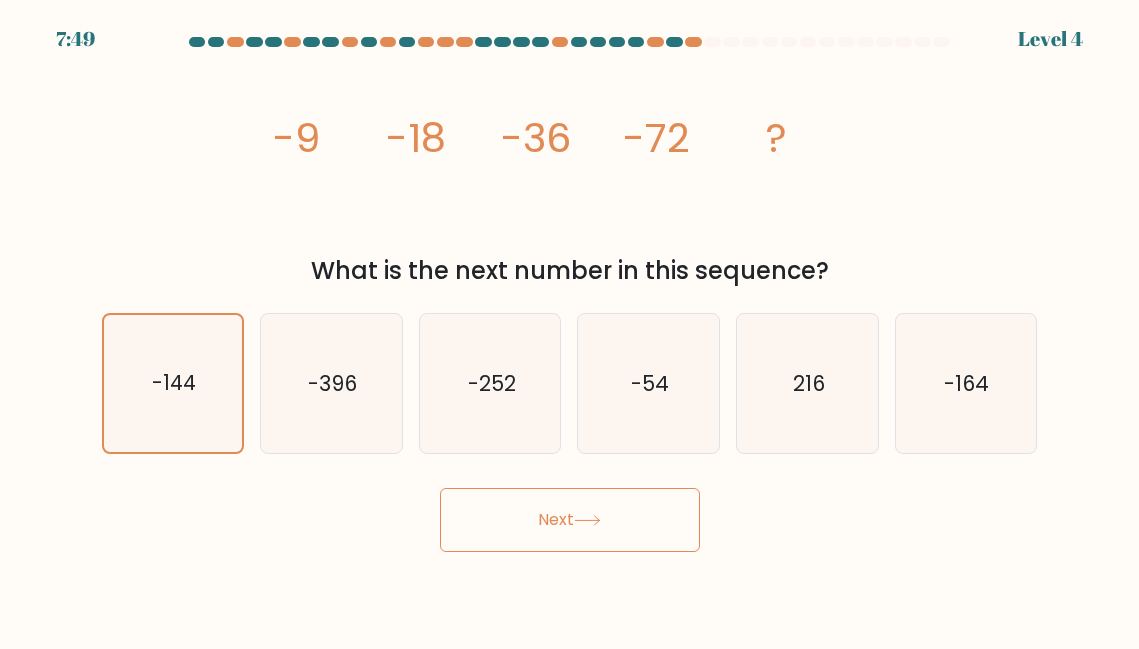click on "Next" at bounding box center [570, 520] 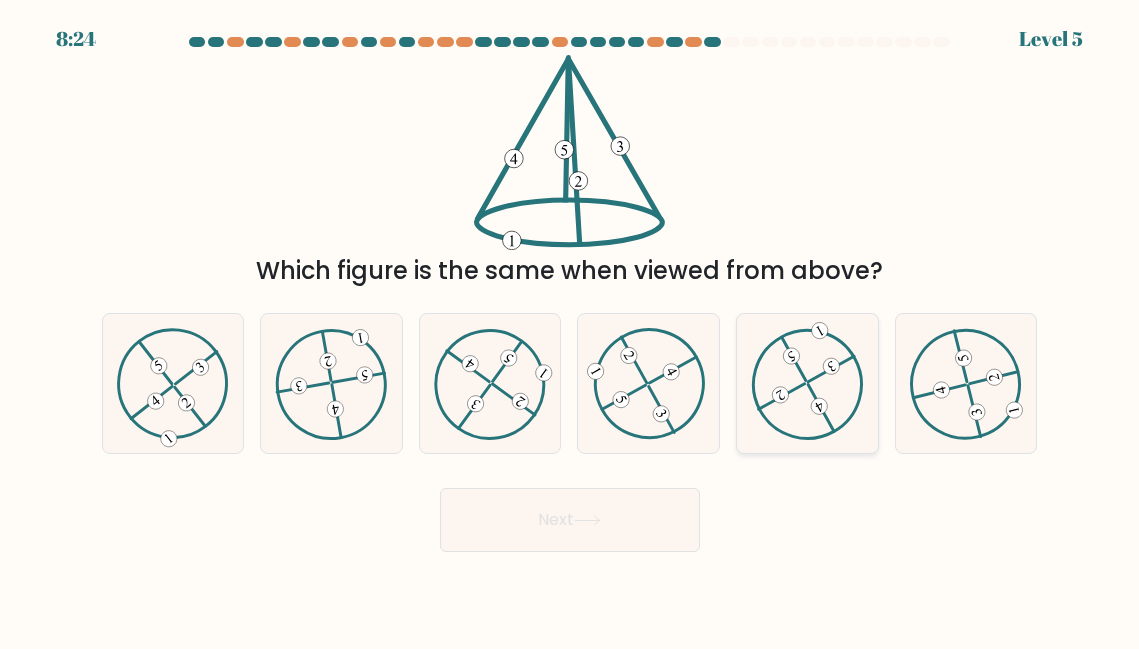 click 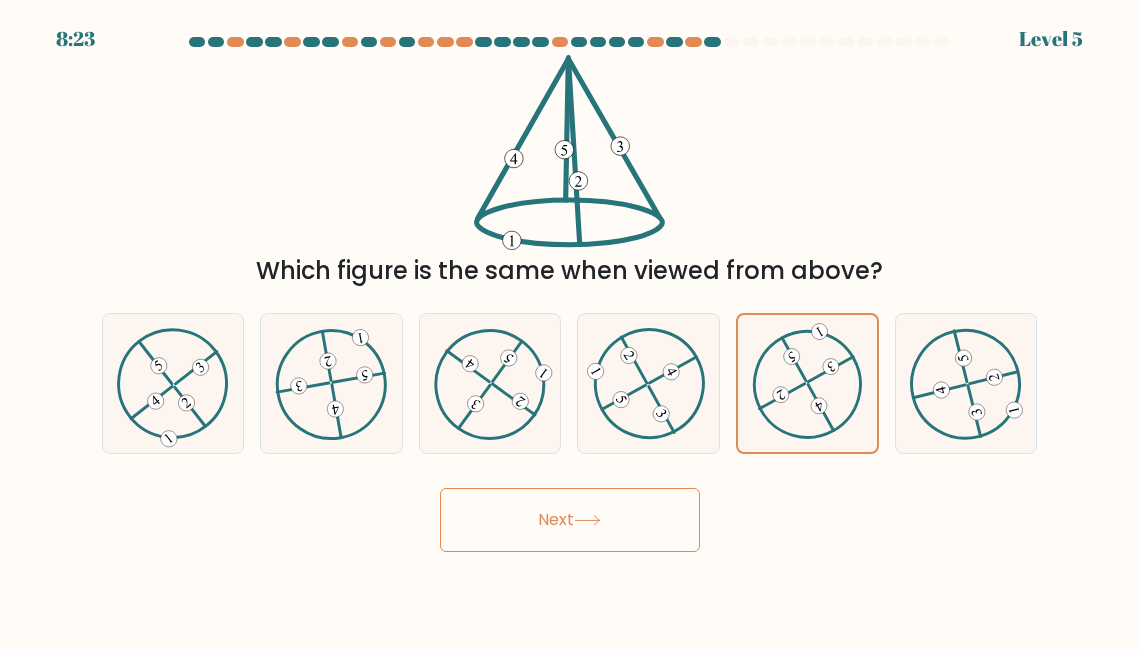 click on "Next" at bounding box center (570, 520) 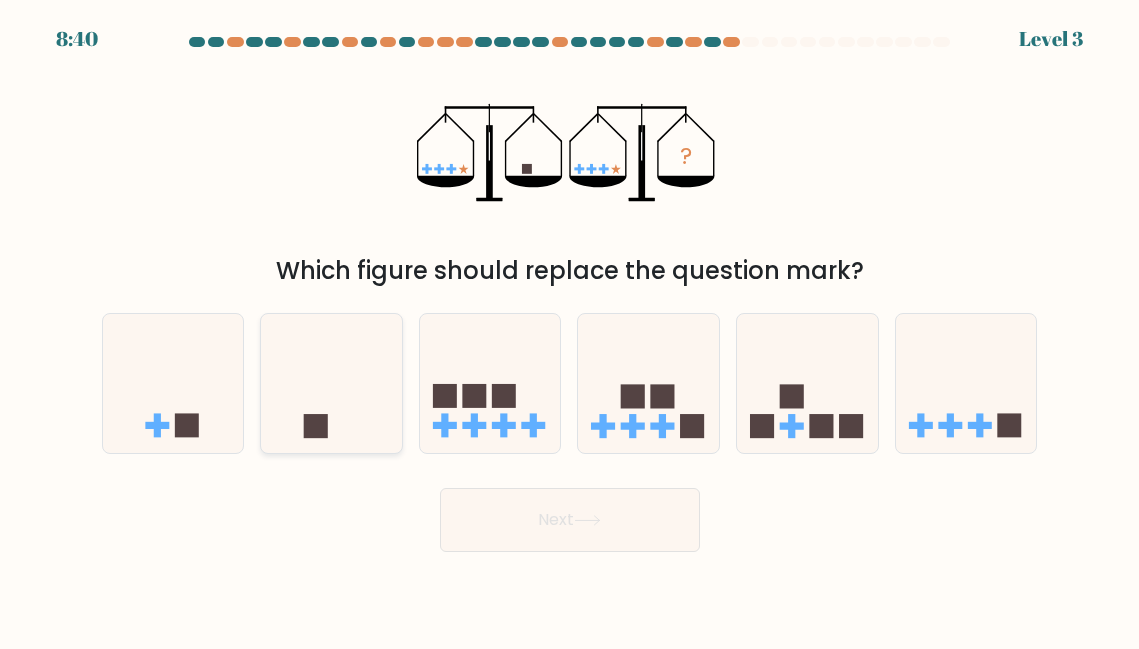 click 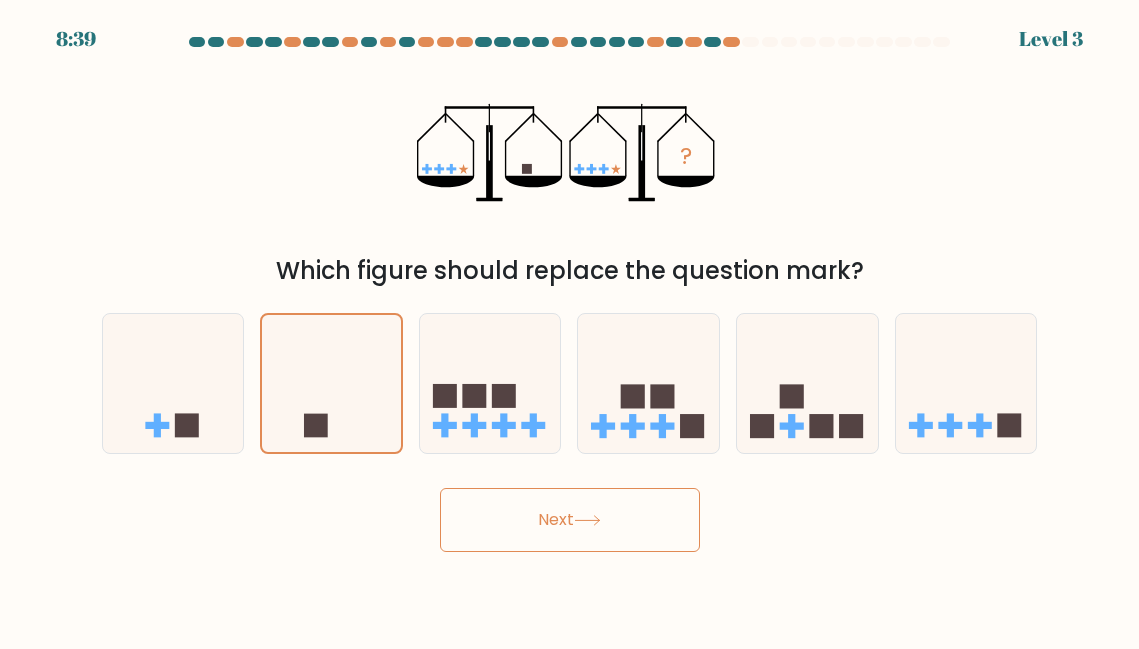 click on "Next" at bounding box center [570, 520] 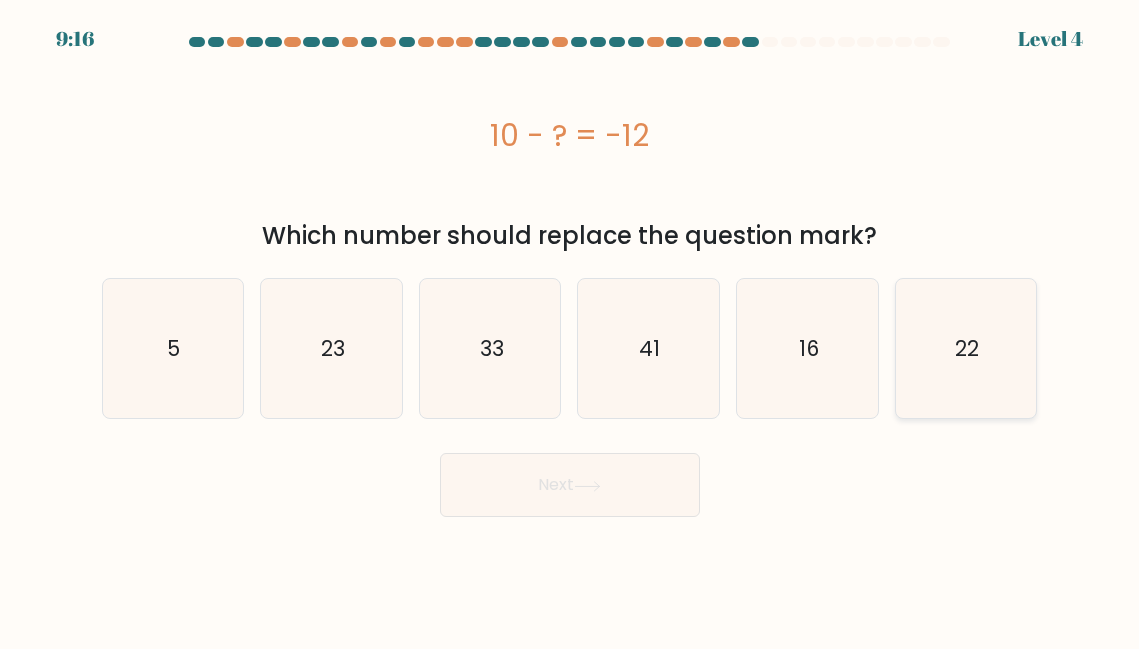click on "22" 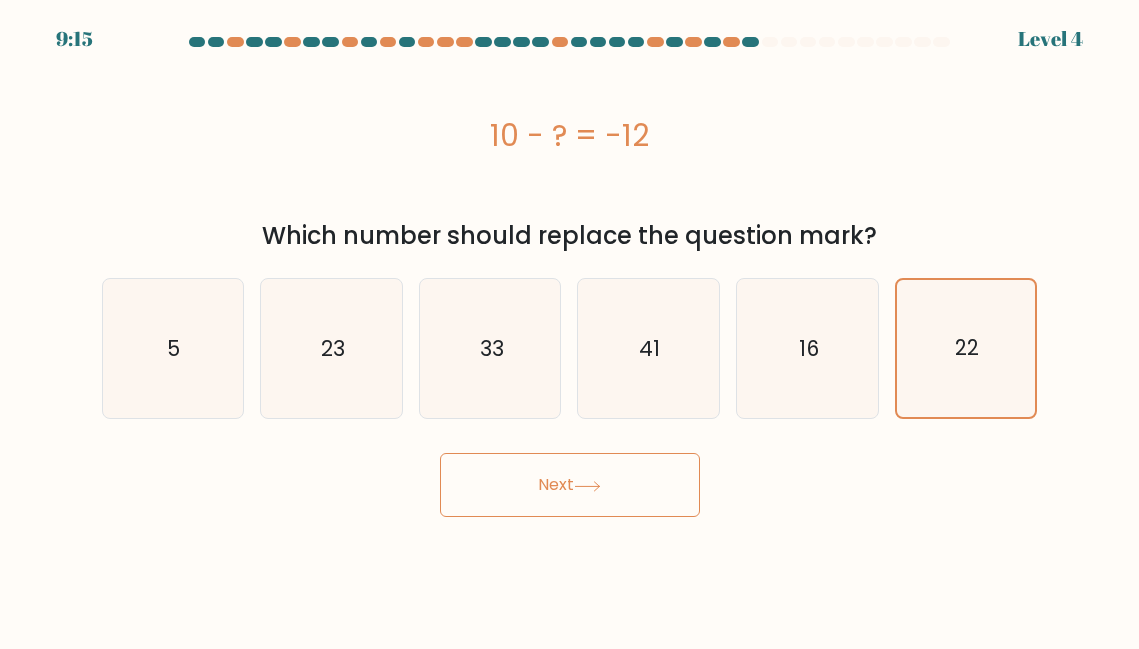 click on "Next" at bounding box center [570, 480] 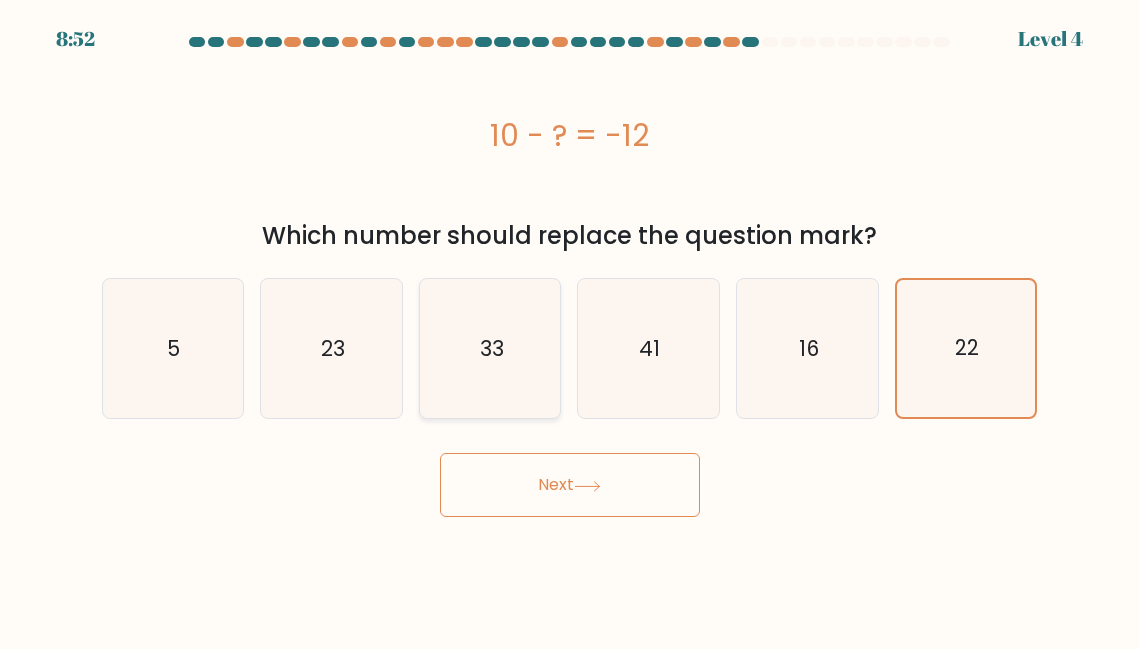 click on "33" 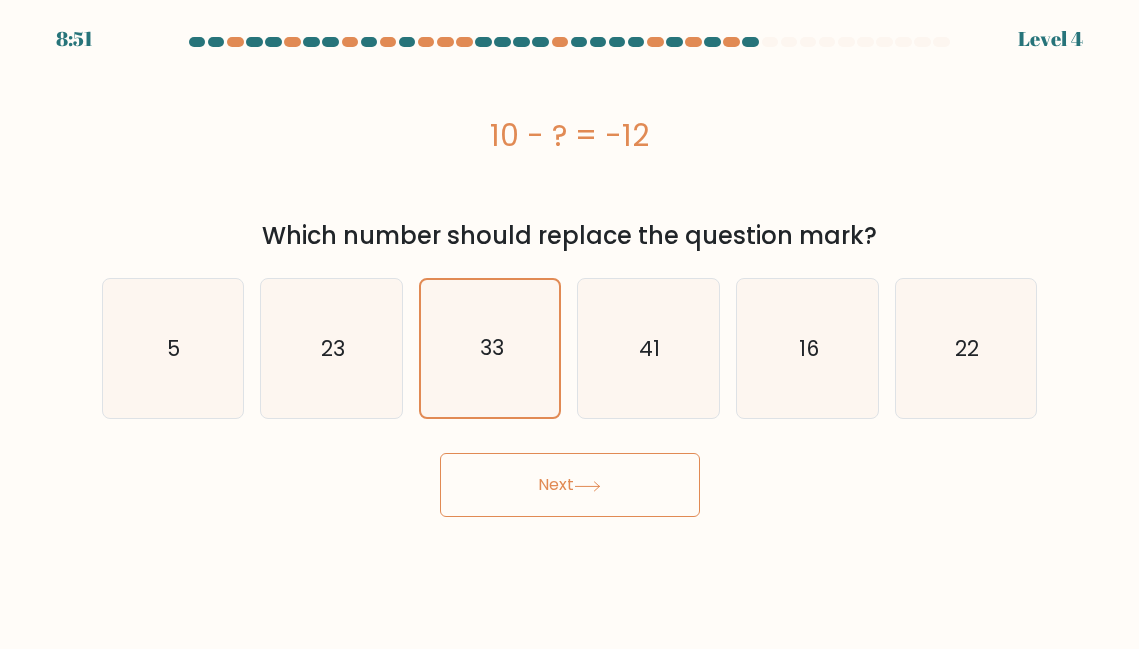 click on "Next" at bounding box center (570, 485) 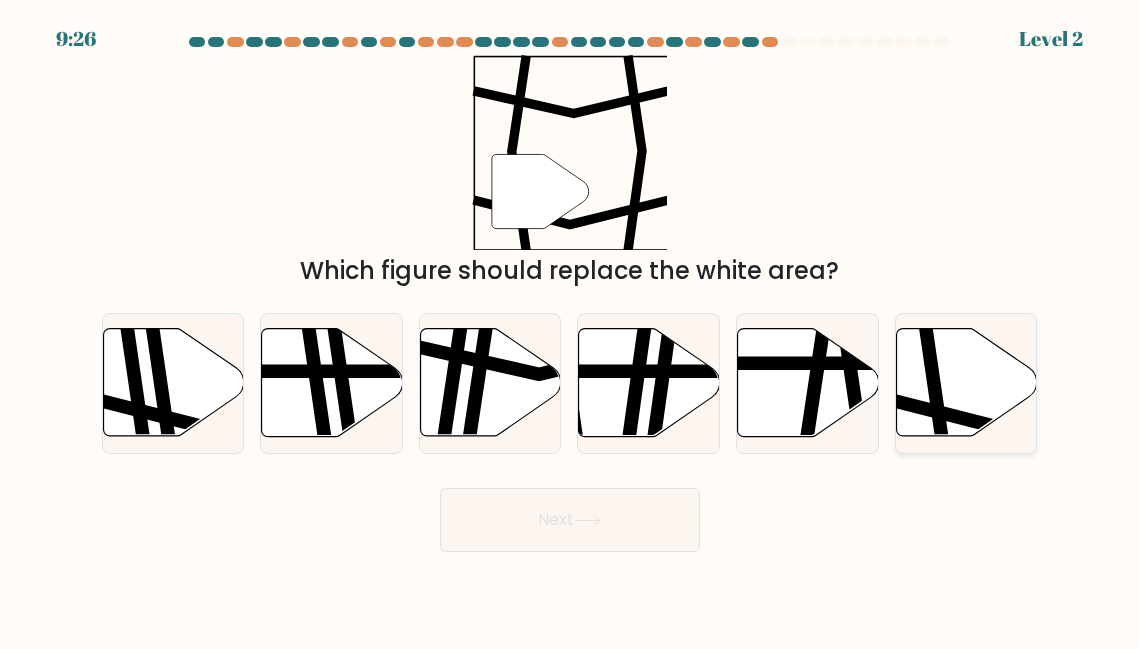 click 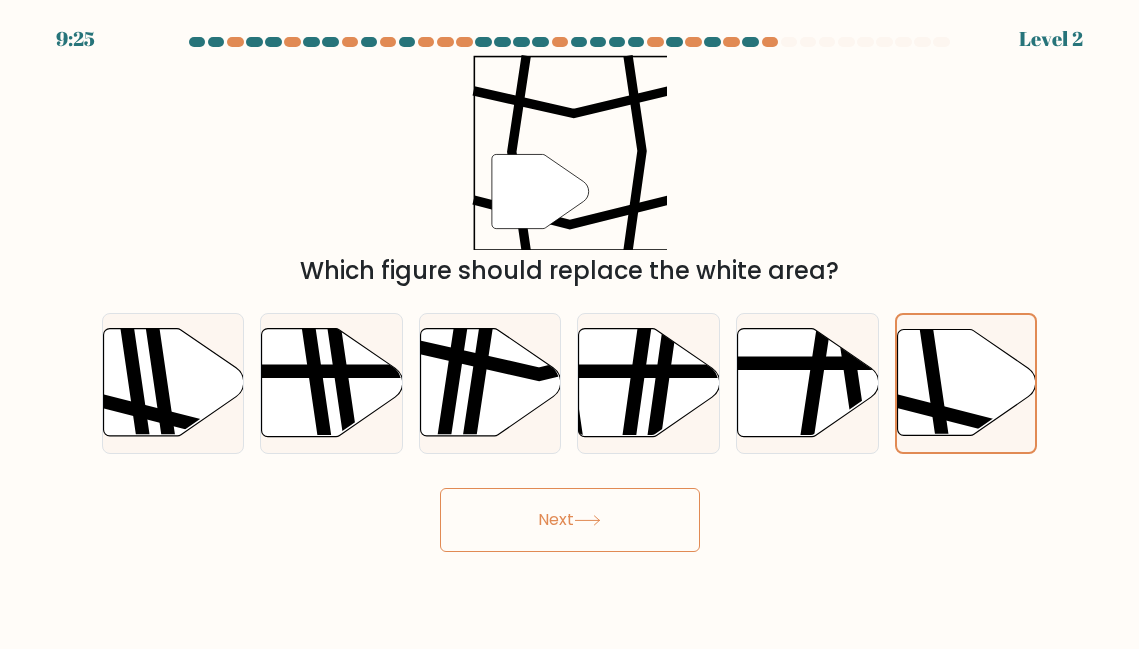 click on "Next" at bounding box center (570, 520) 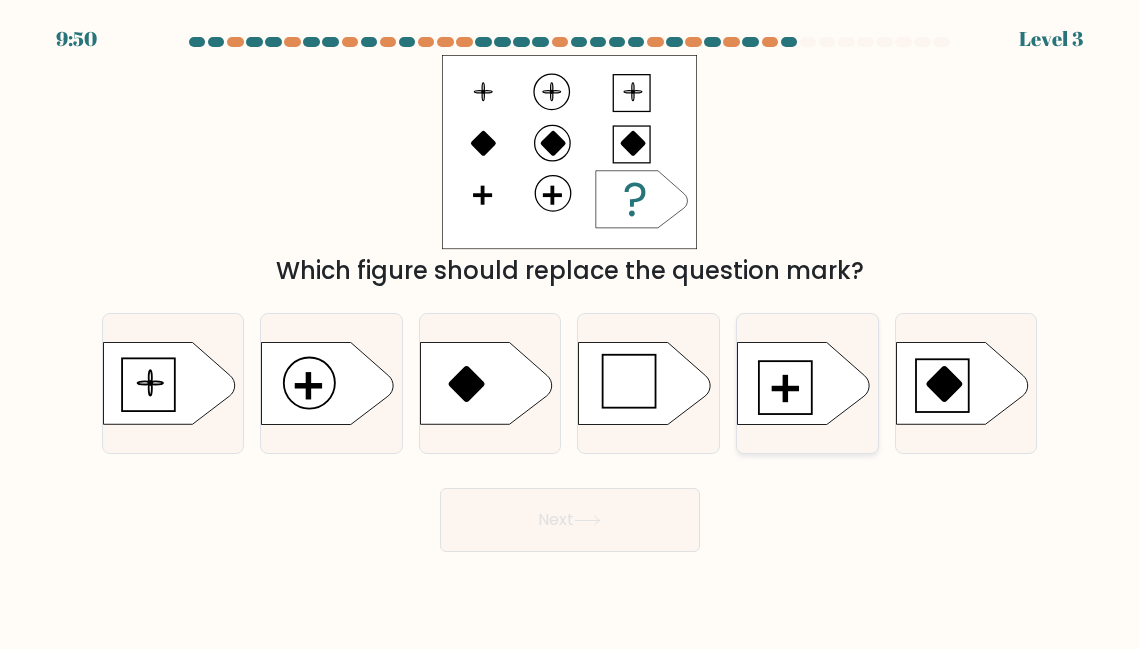 click 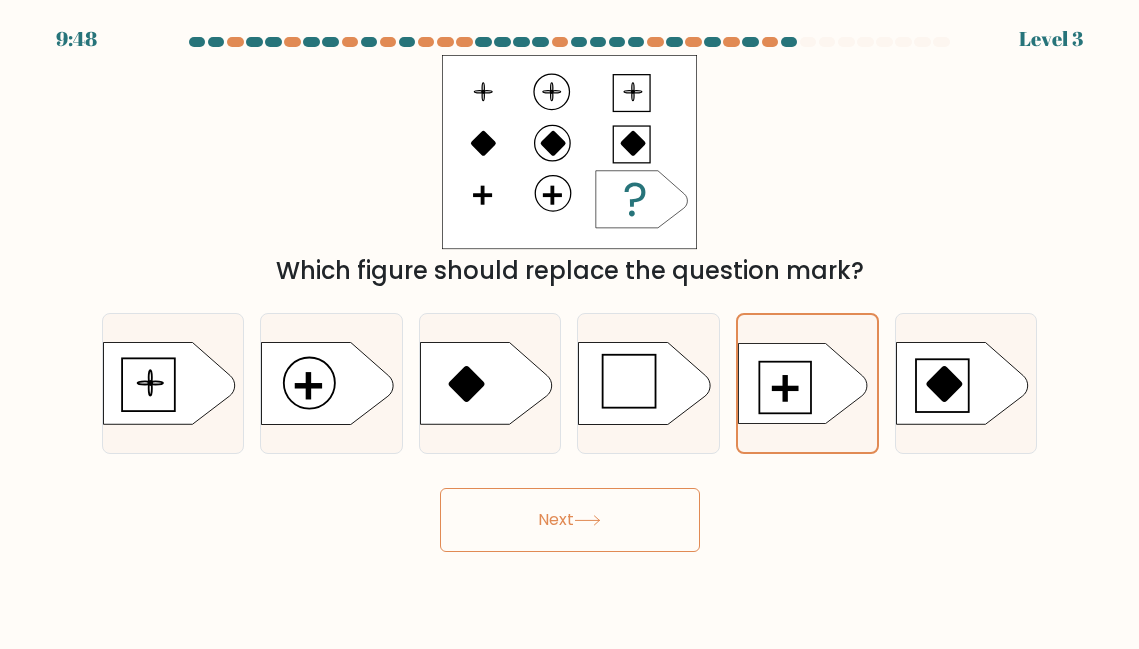 click on "Next" at bounding box center (570, 520) 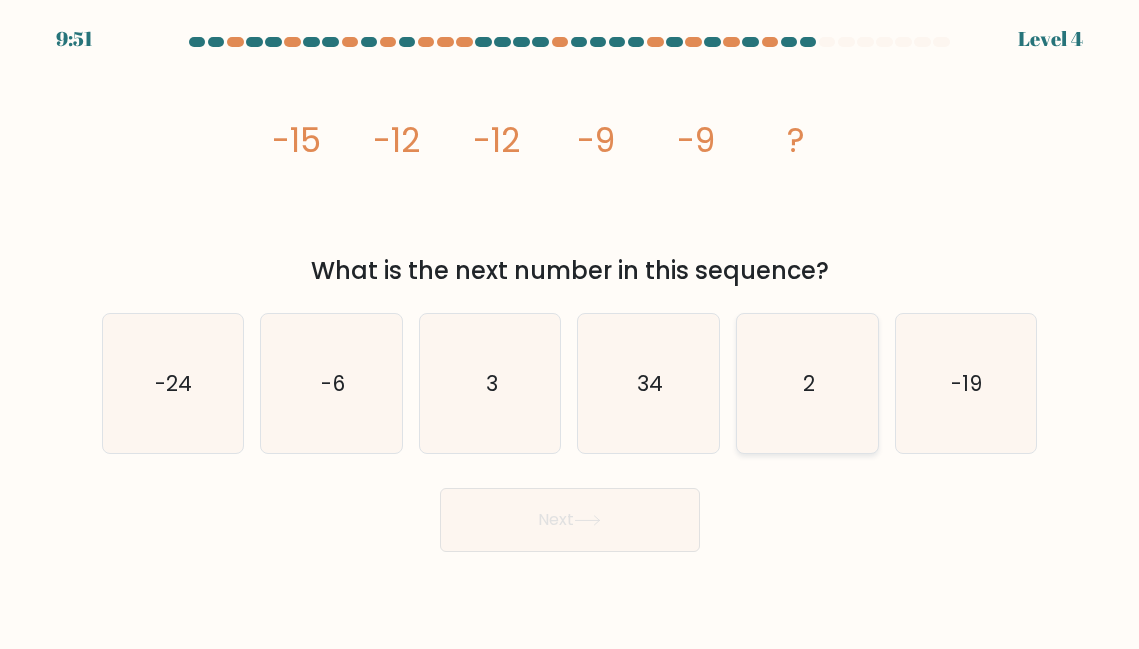 click on "2" 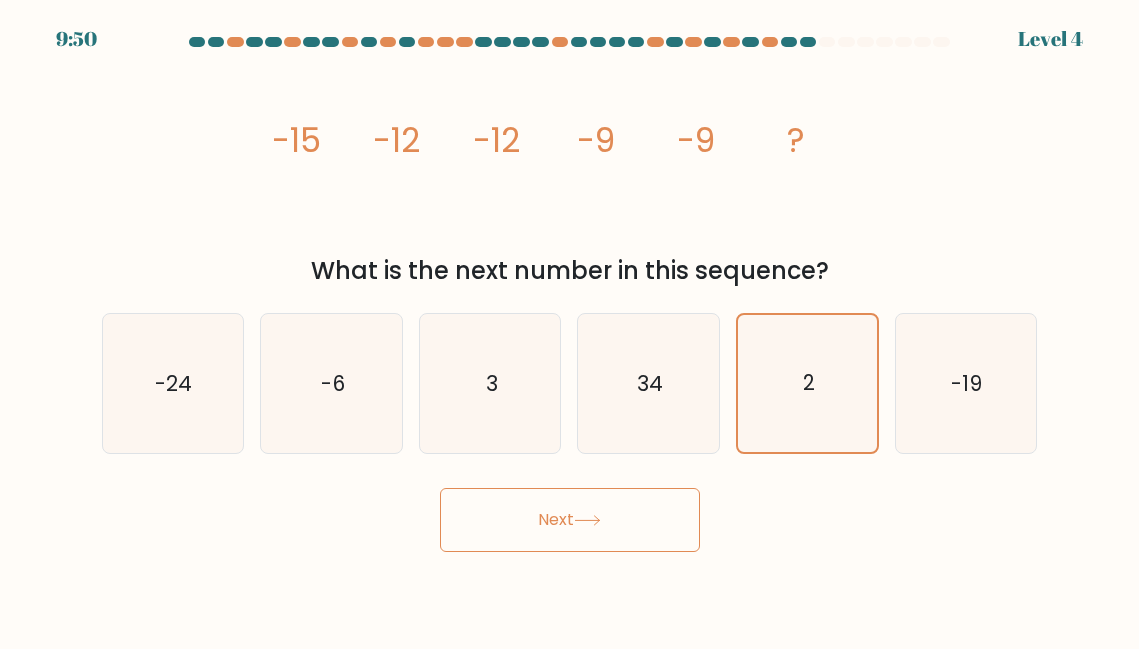 click 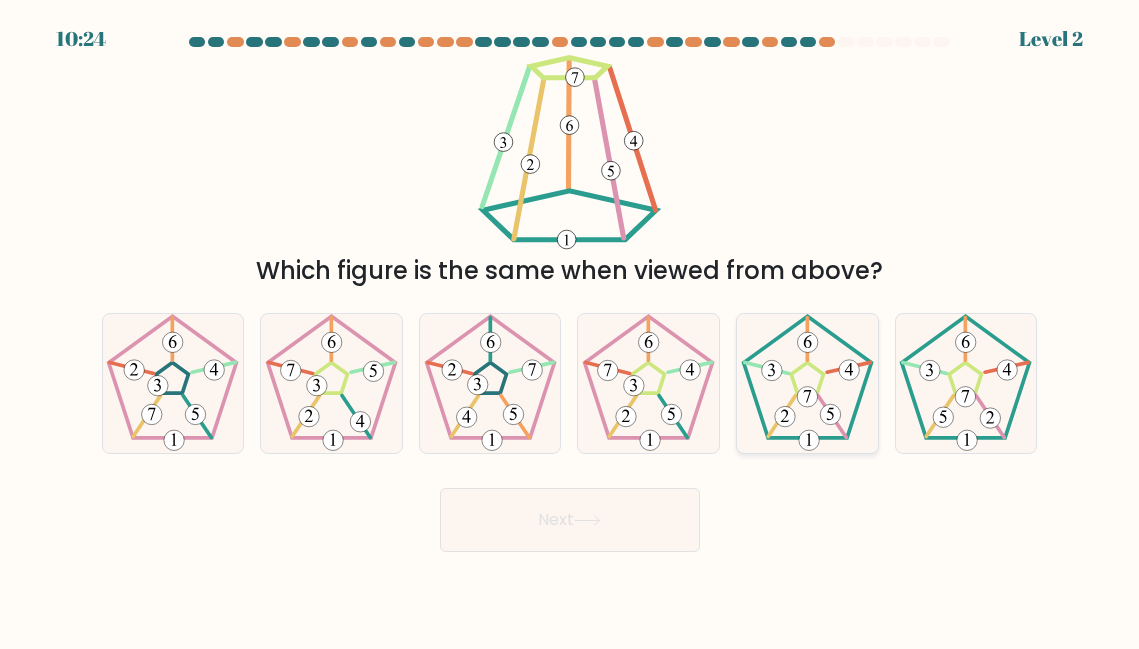 click 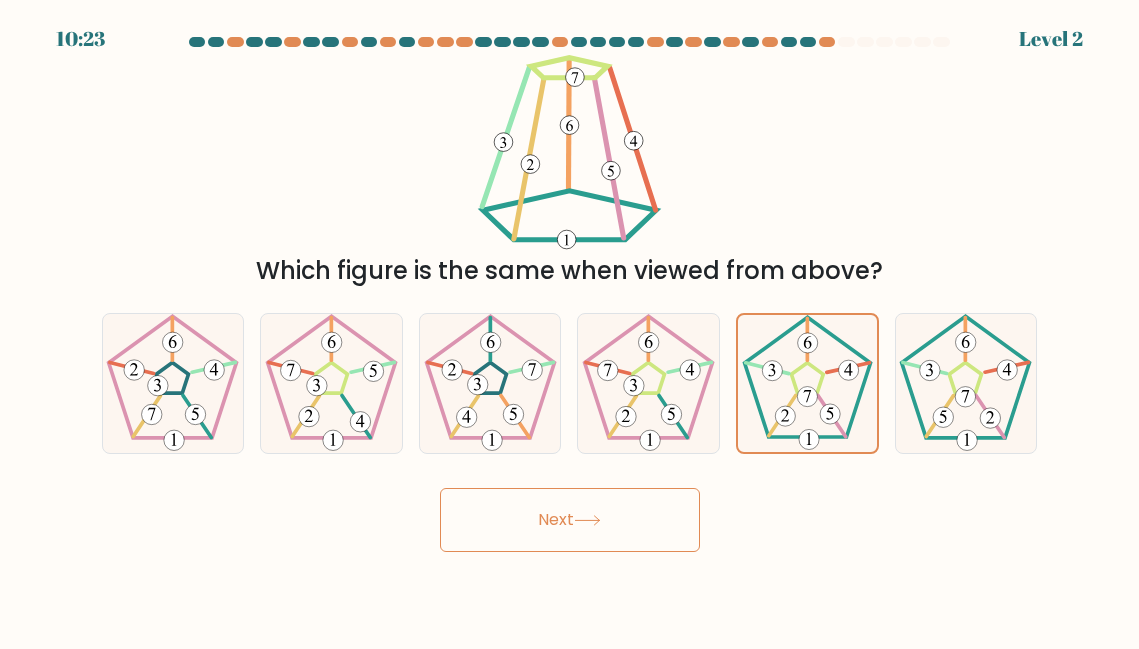 click on "Next" at bounding box center (570, 520) 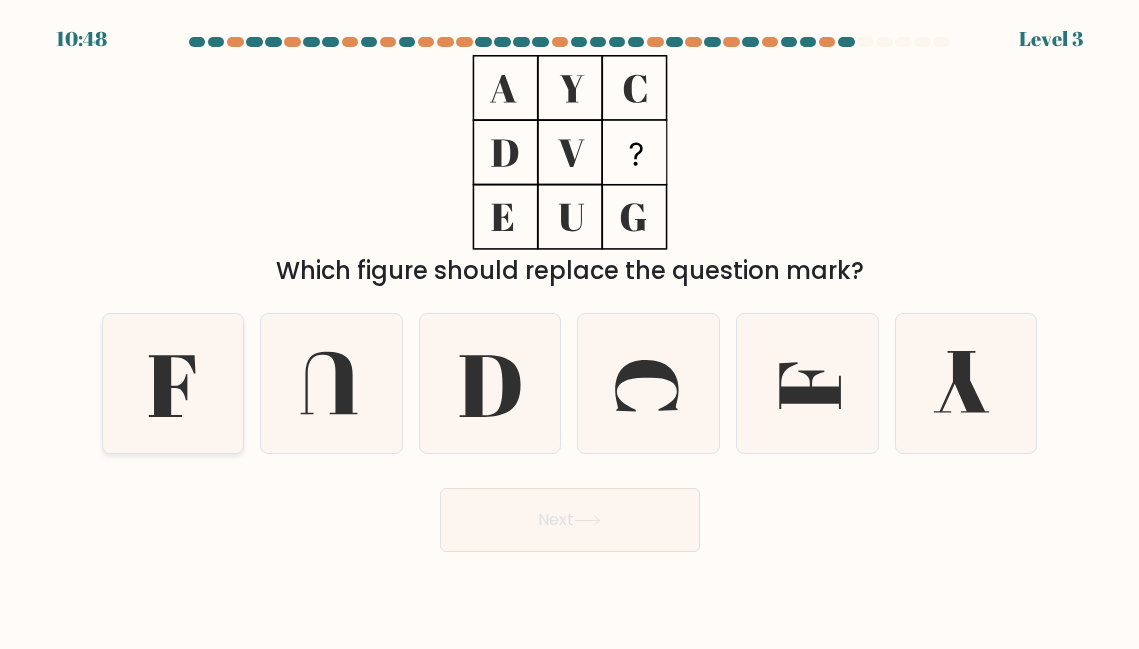 click 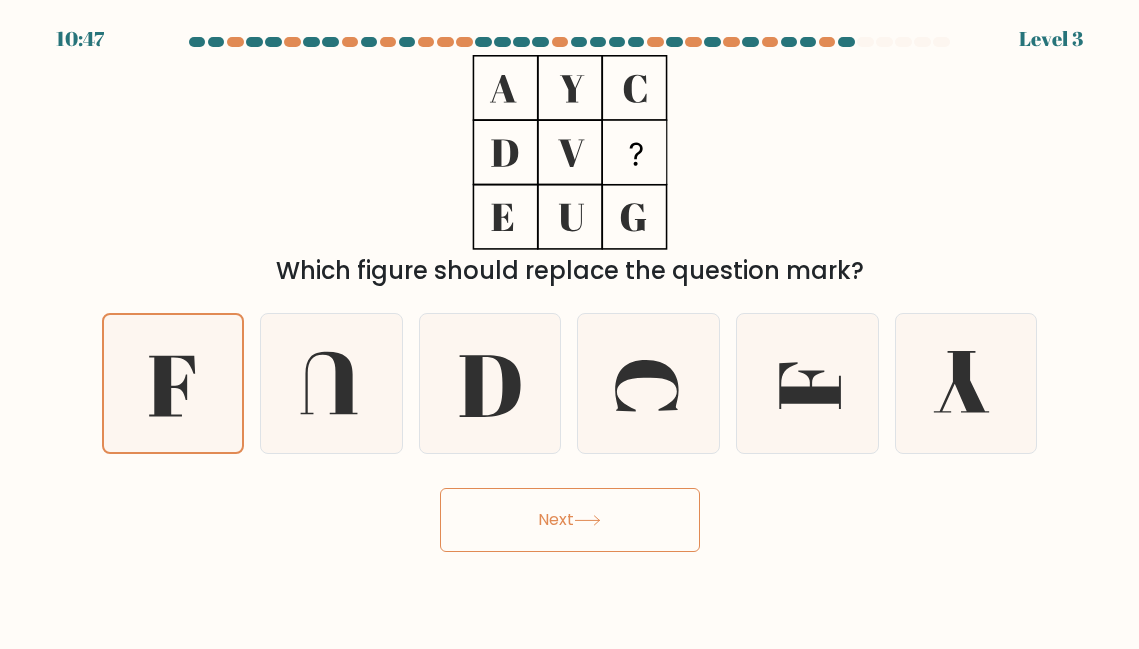 click on "Next" at bounding box center [570, 520] 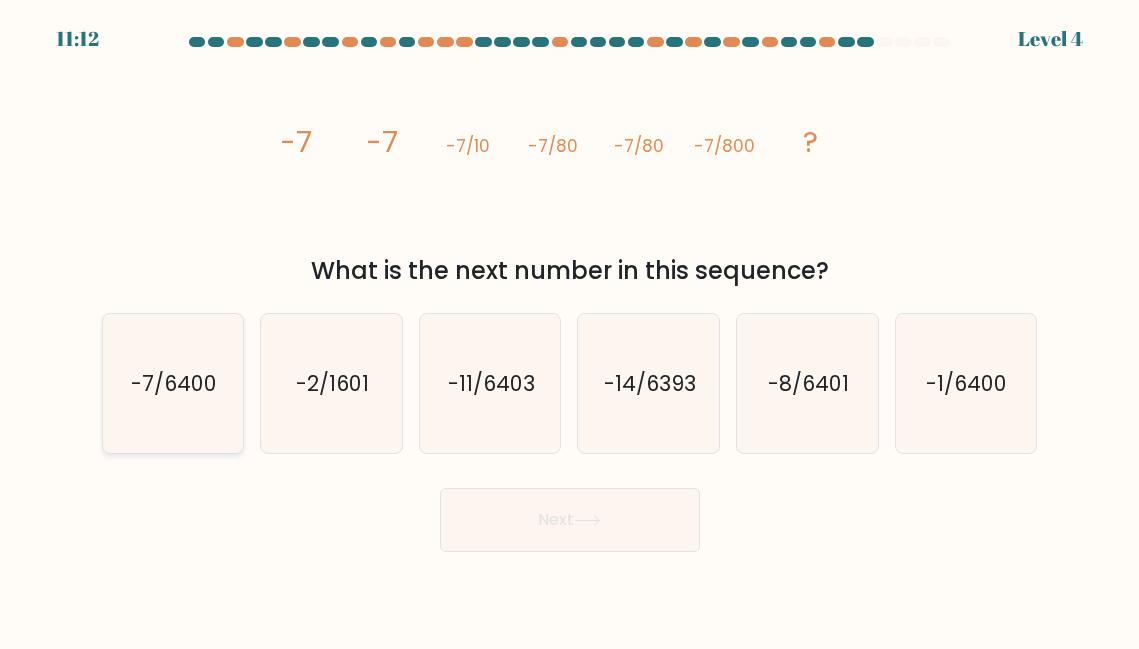 click on "-7/6400" 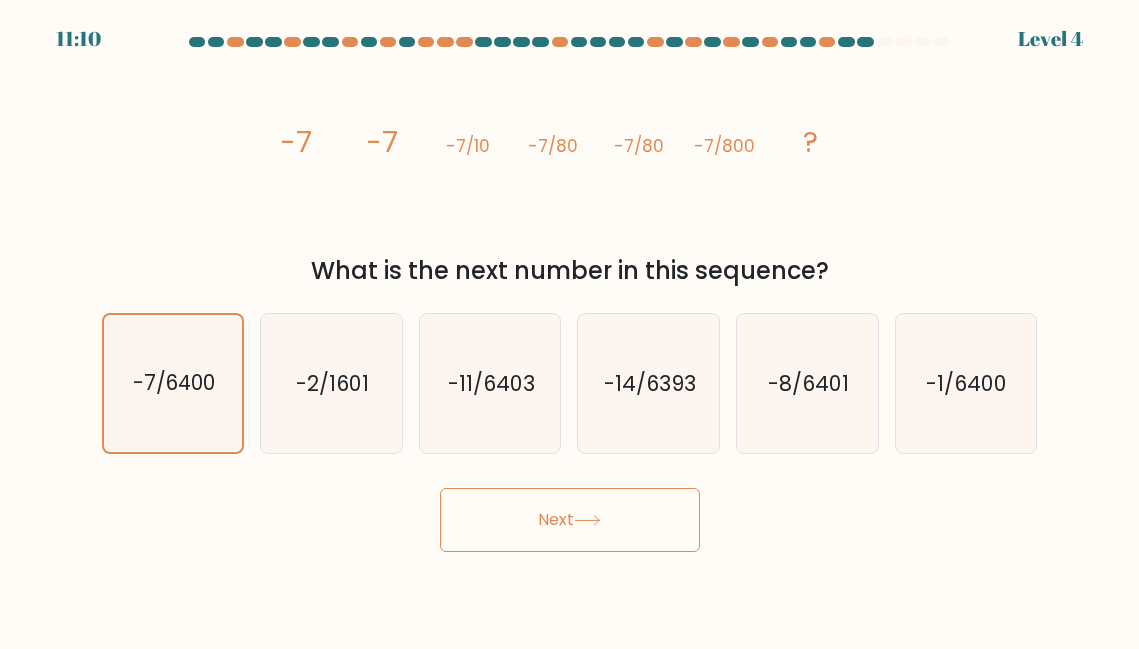 click 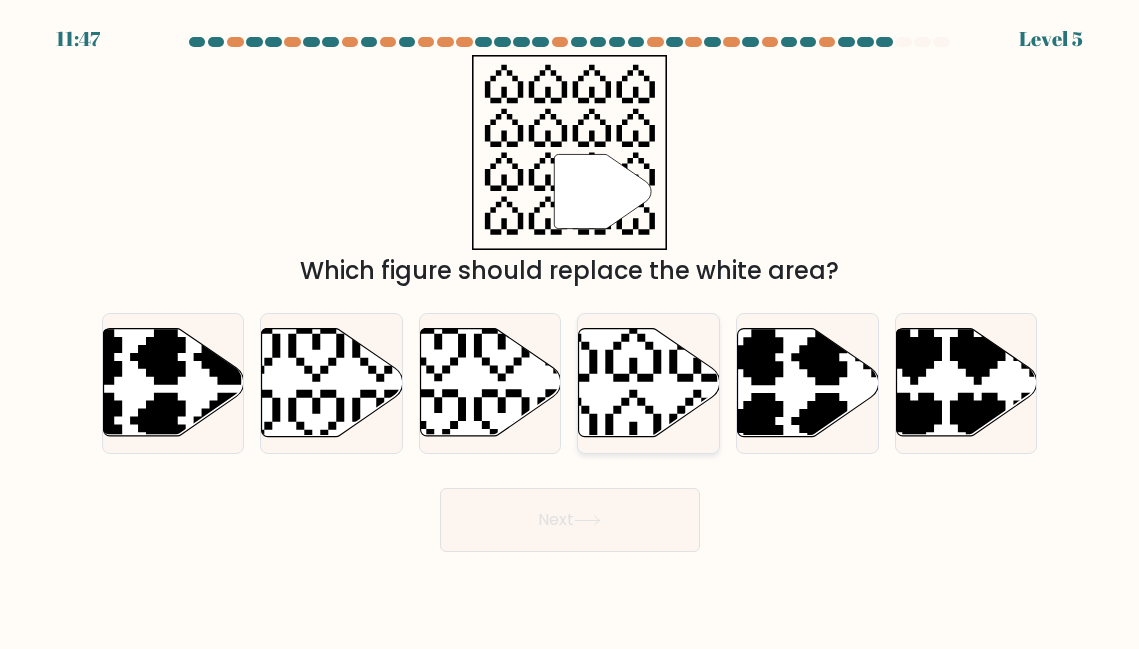 click 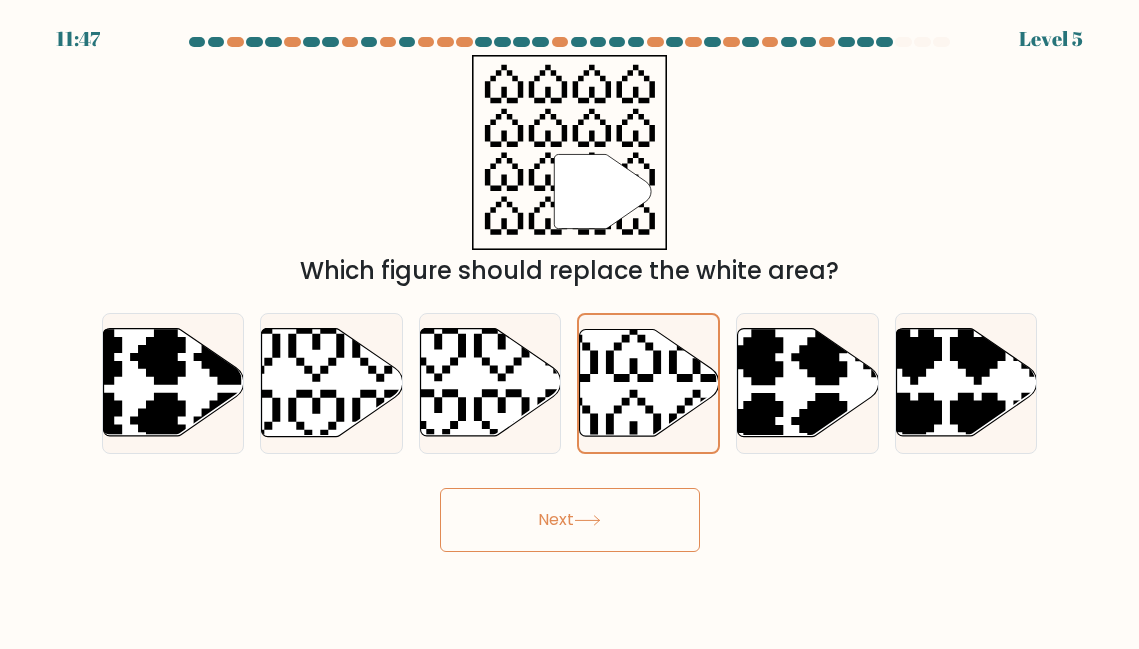 click on "Next" at bounding box center (570, 520) 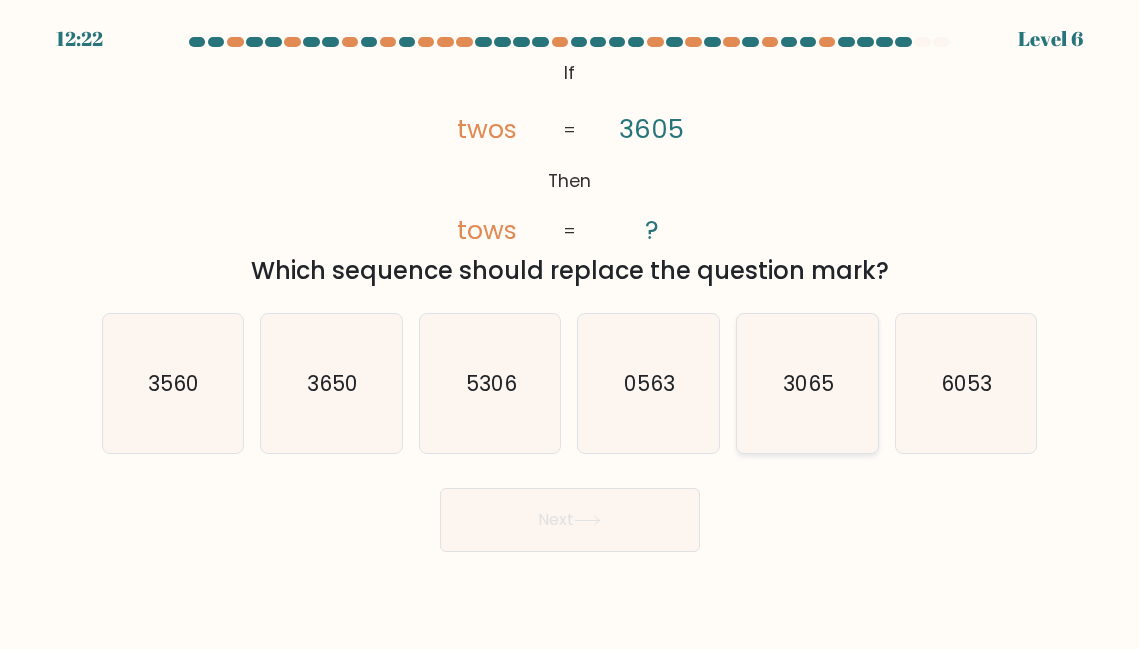 click on "3065" 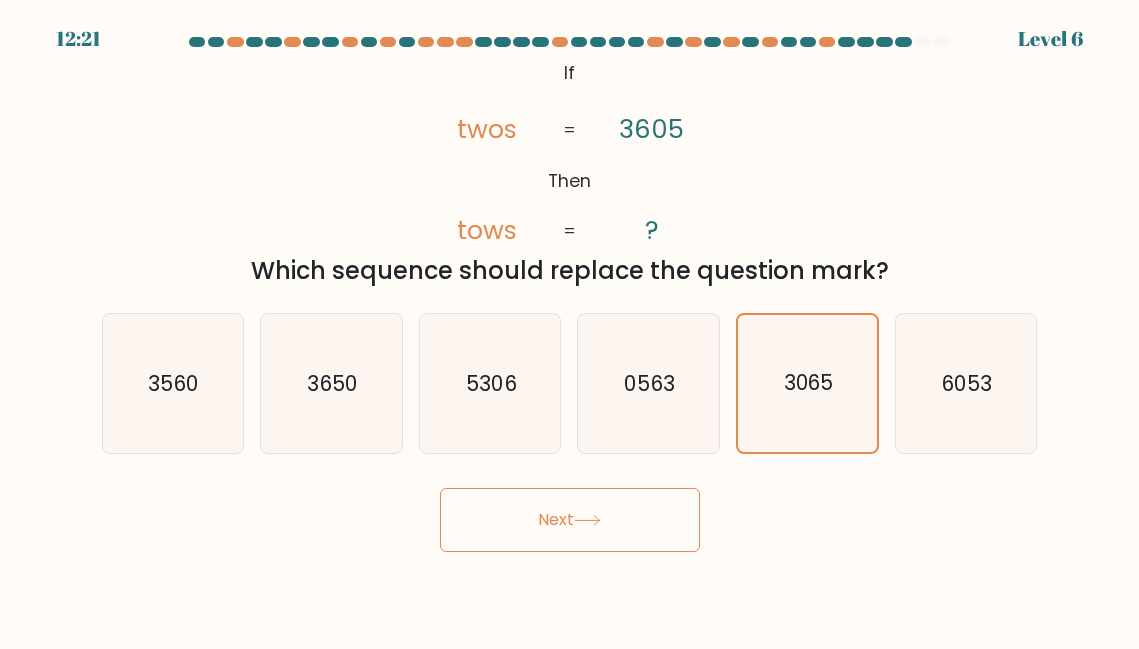 click on "Next" at bounding box center (570, 520) 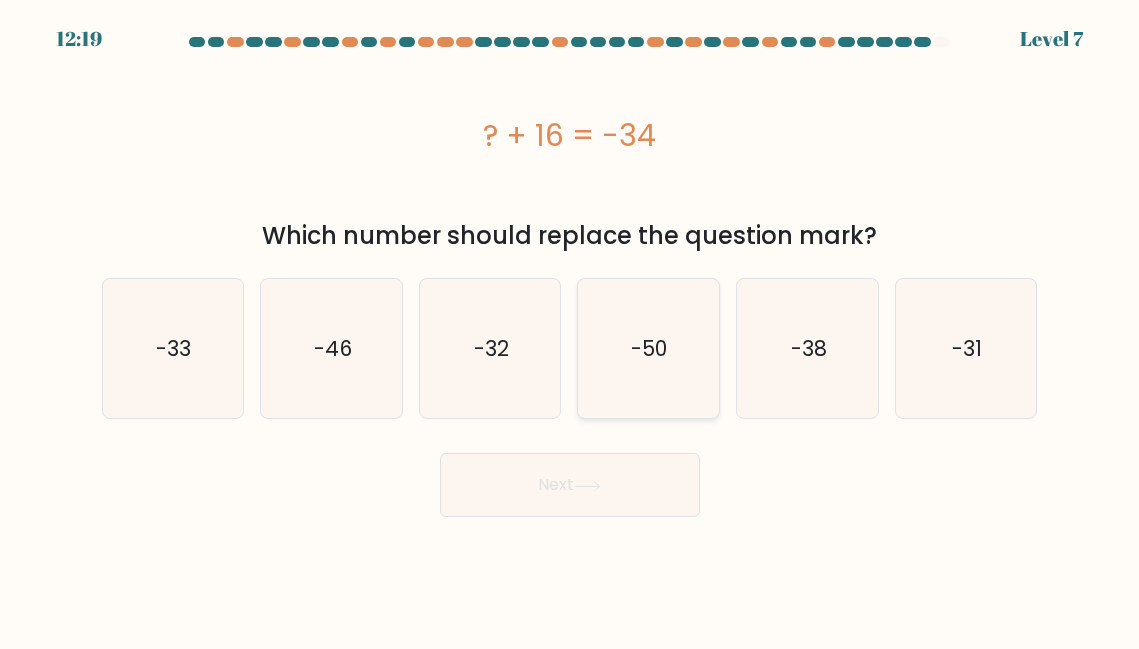 click on "-50" 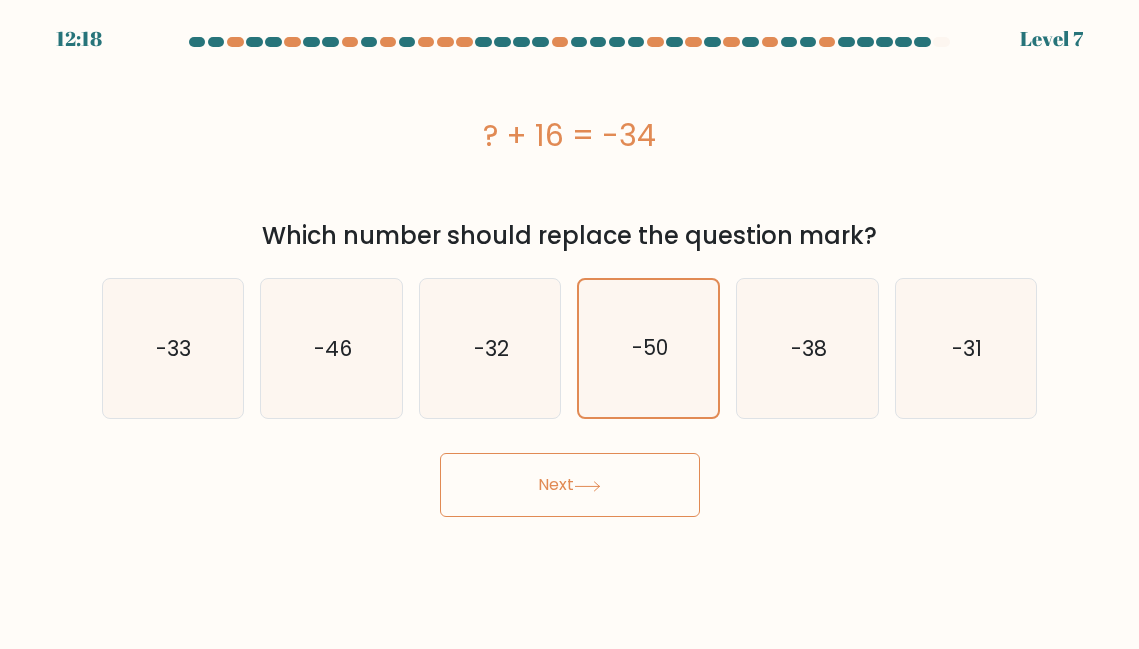 click on "Next" at bounding box center (570, 485) 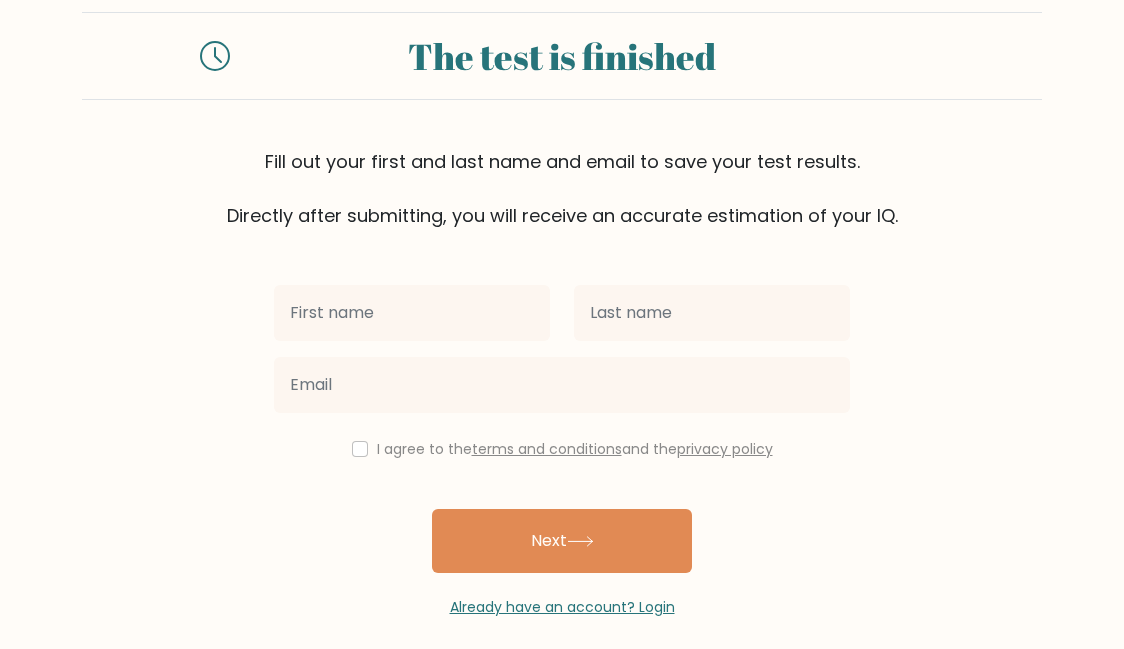 scroll, scrollTop: 53, scrollLeft: 0, axis: vertical 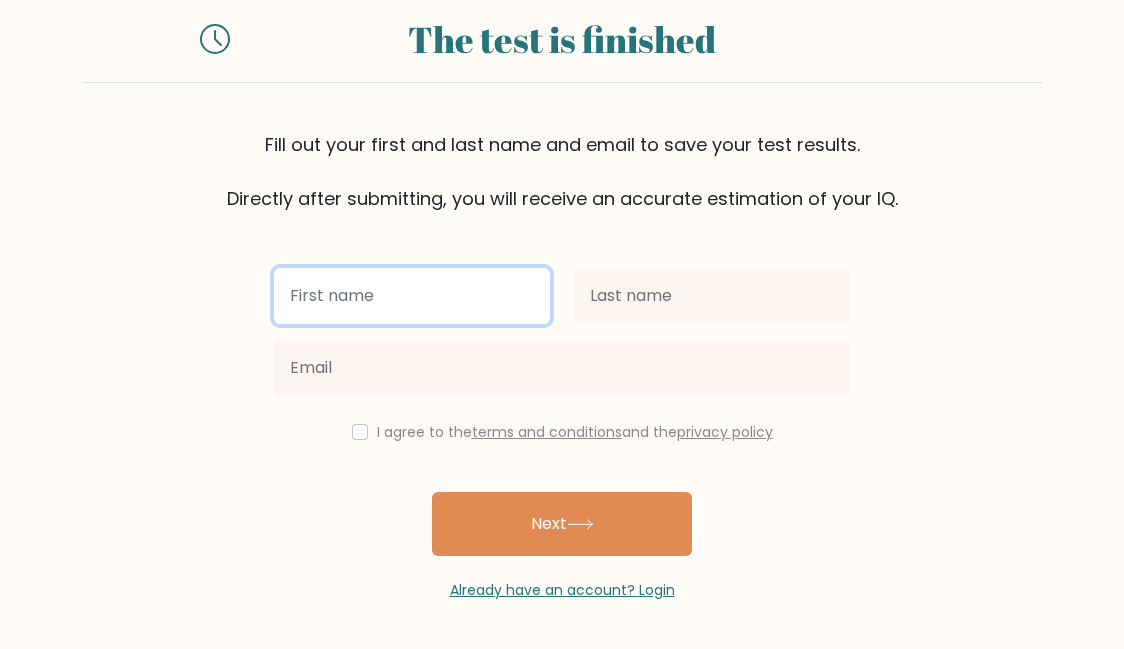 click at bounding box center (412, 296) 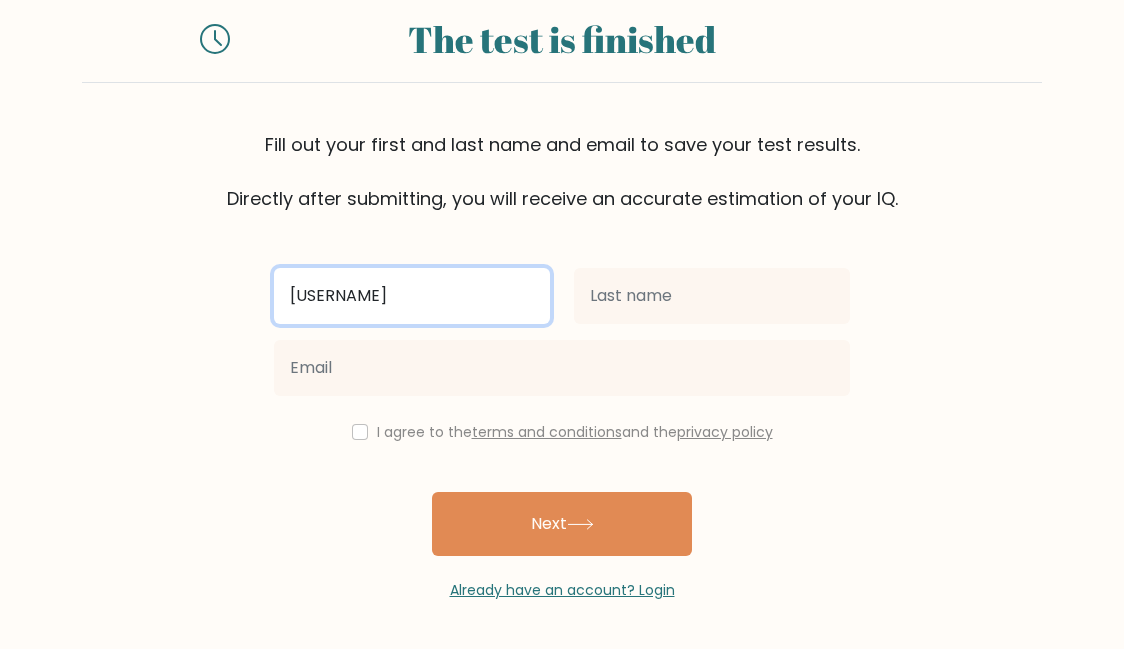 type on "[USERNAME]" 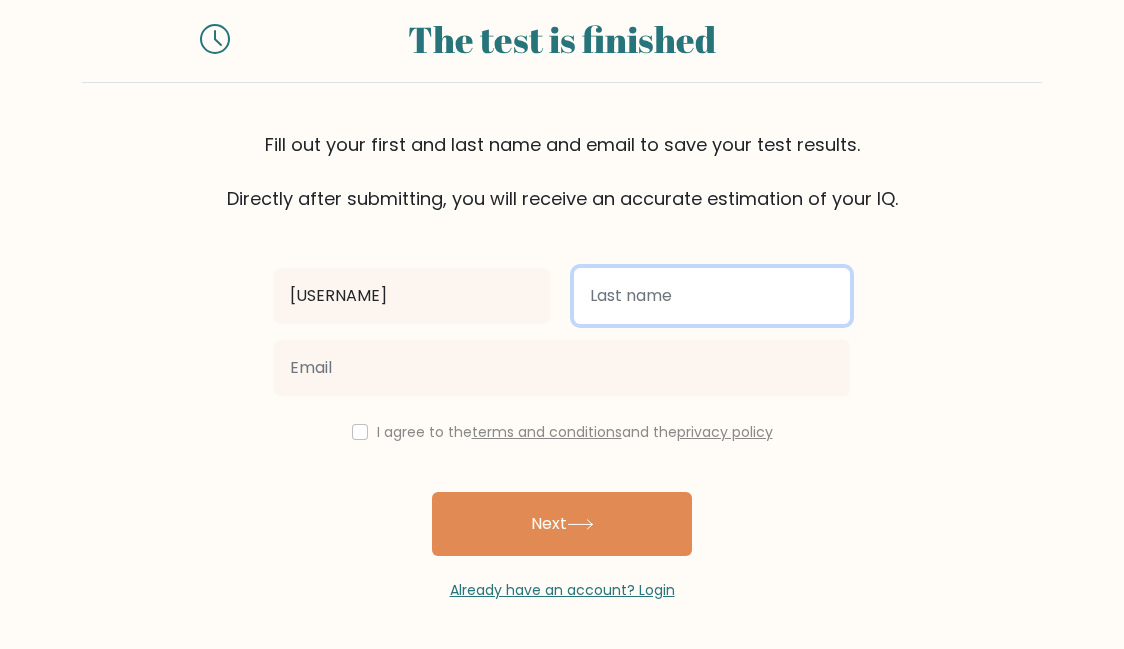 click at bounding box center [712, 296] 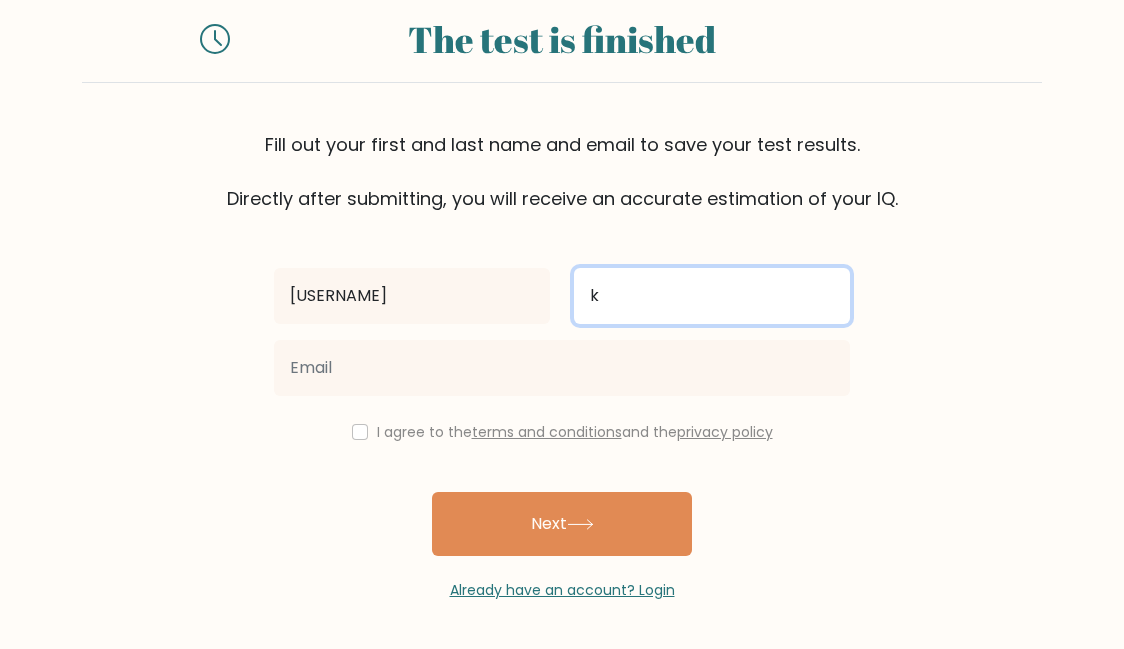 type on "k" 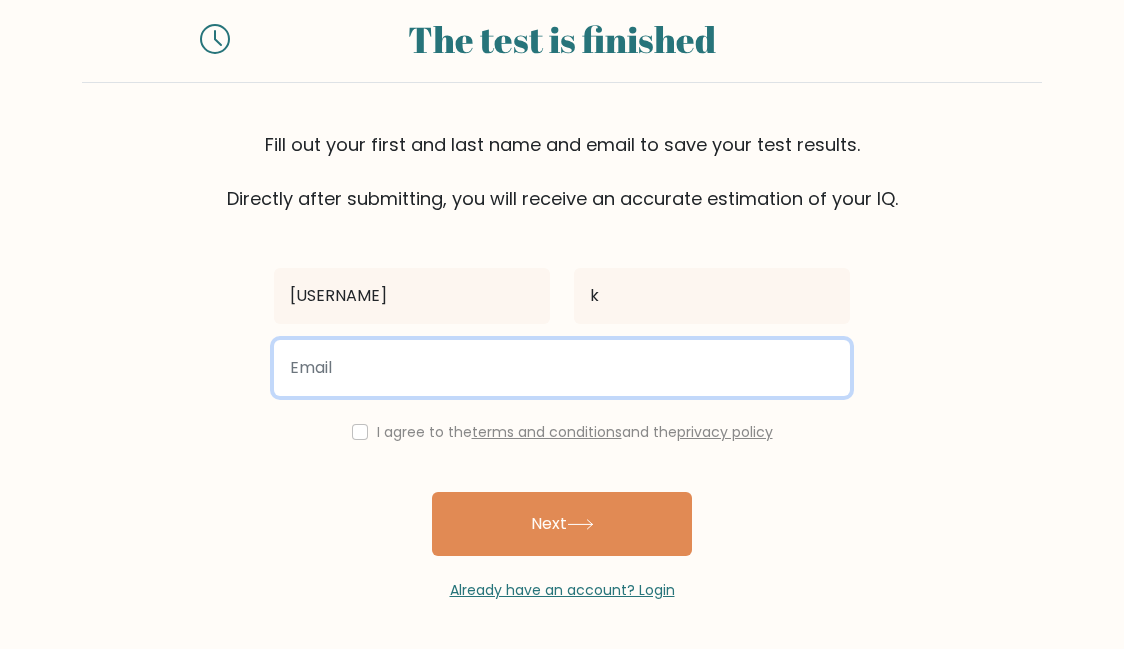 click at bounding box center (562, 368) 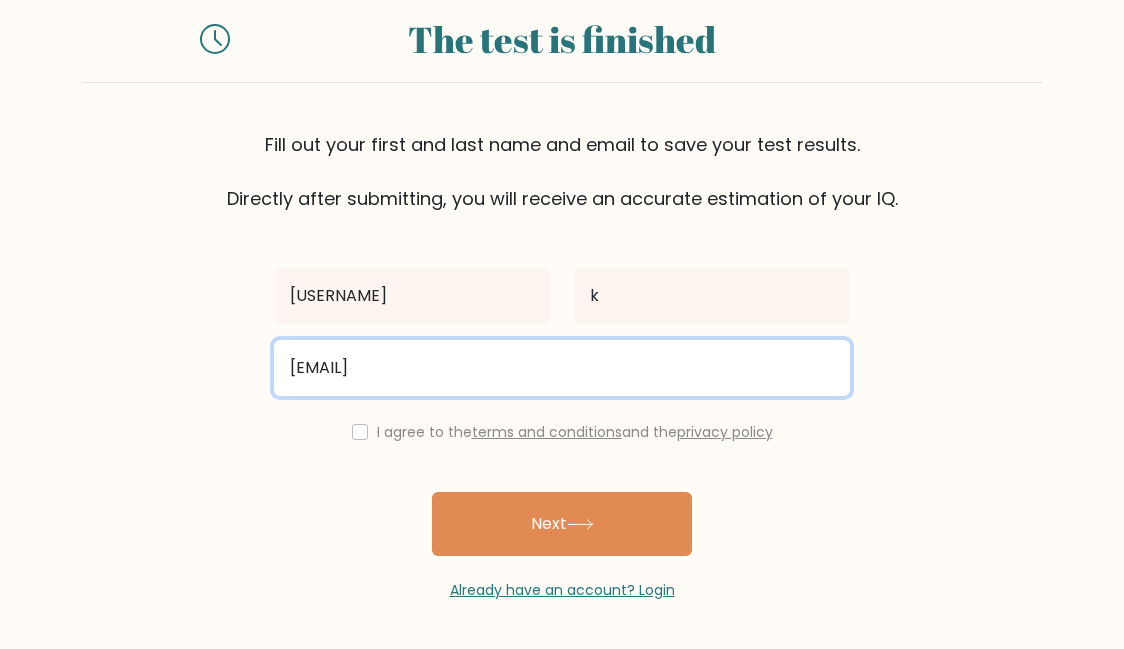 type on "juthathip336@gmail.com" 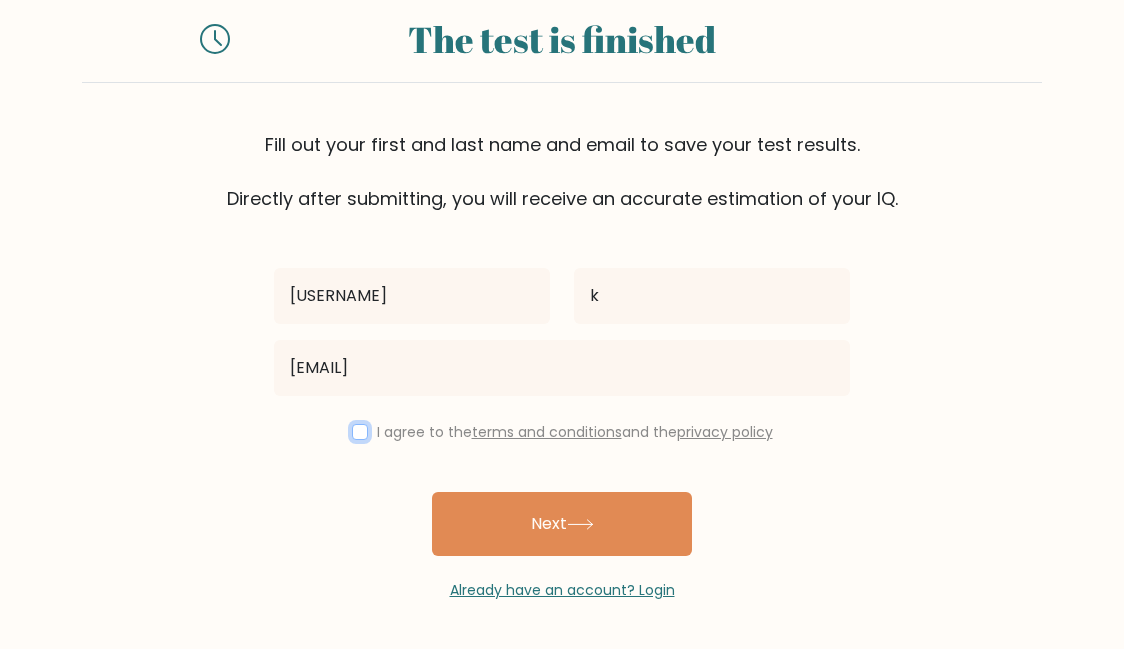 click at bounding box center [360, 432] 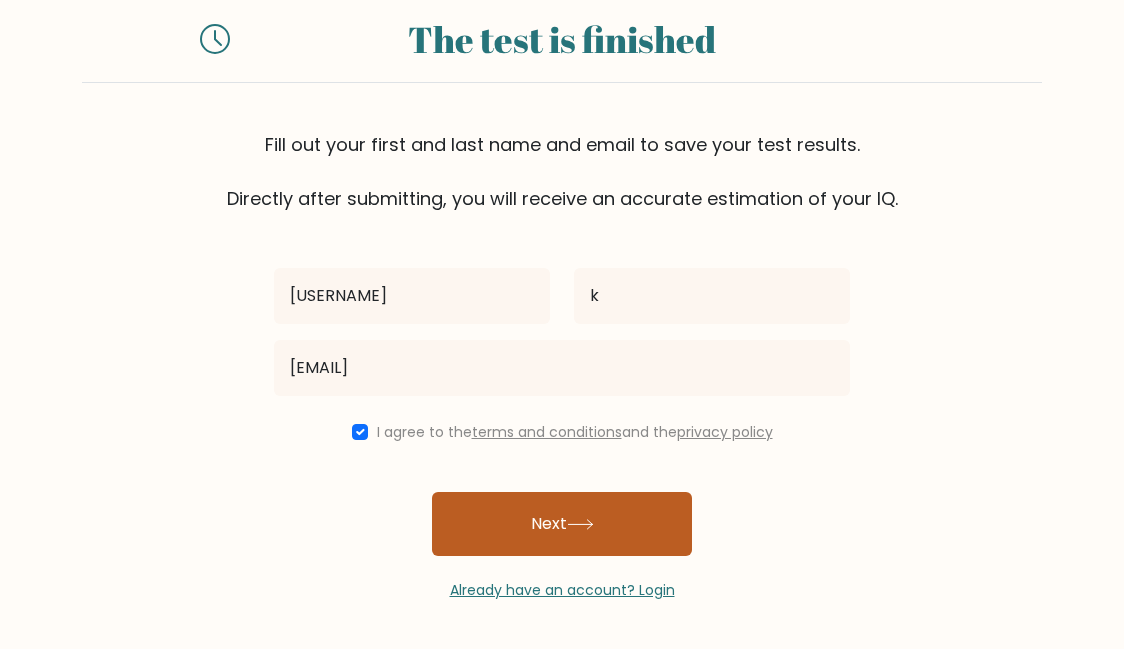 click on "Next" at bounding box center [562, 524] 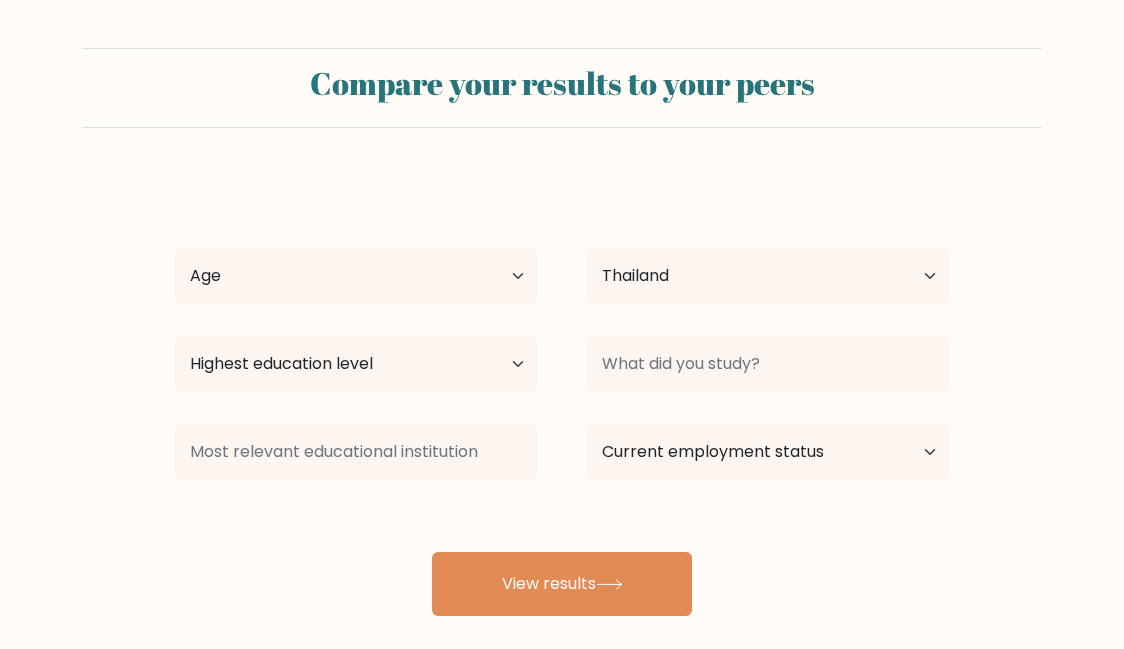 select on "TH" 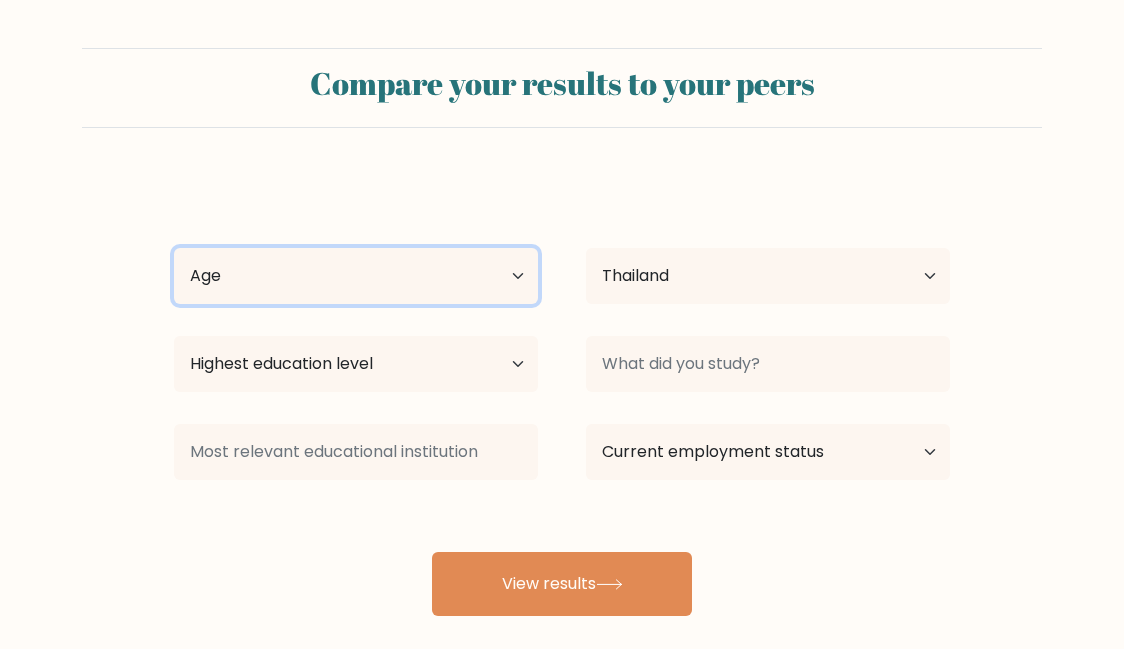 click on "Age
Under 18 years old
18-24 years old
25-34 years old
35-44 years old
45-54 years old
55-64 years old
65 years old and above" at bounding box center (356, 276) 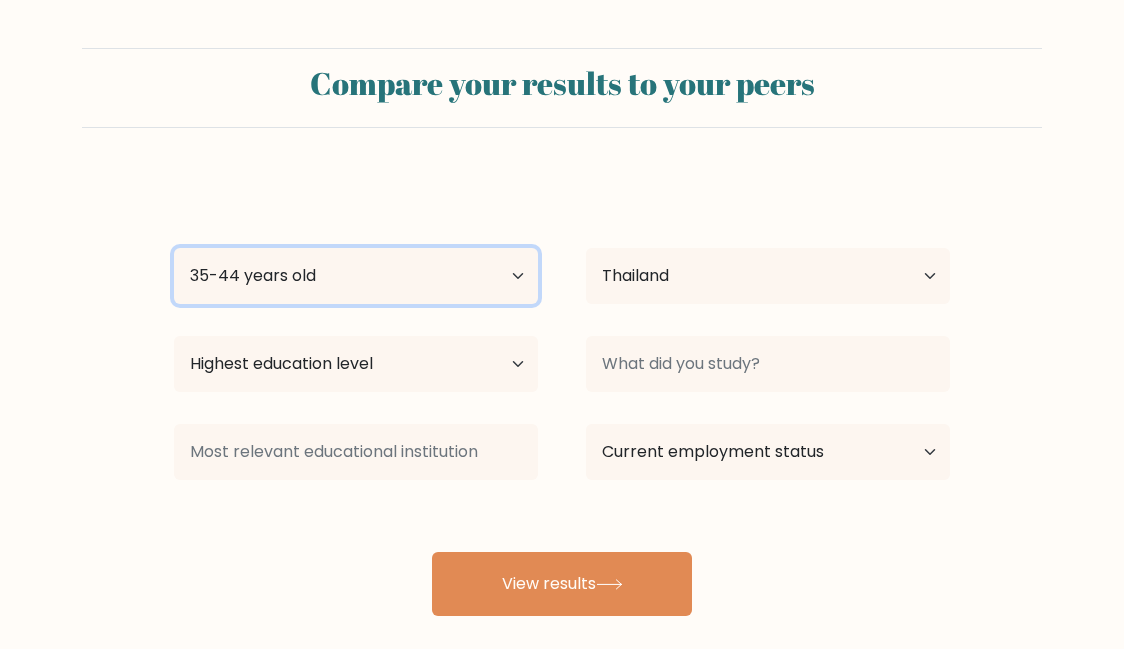 click on "Age
Under 18 years old
18-24 years old
25-34 years old
35-44 years old
45-54 years old
55-64 years old
65 years old and above" at bounding box center [356, 276] 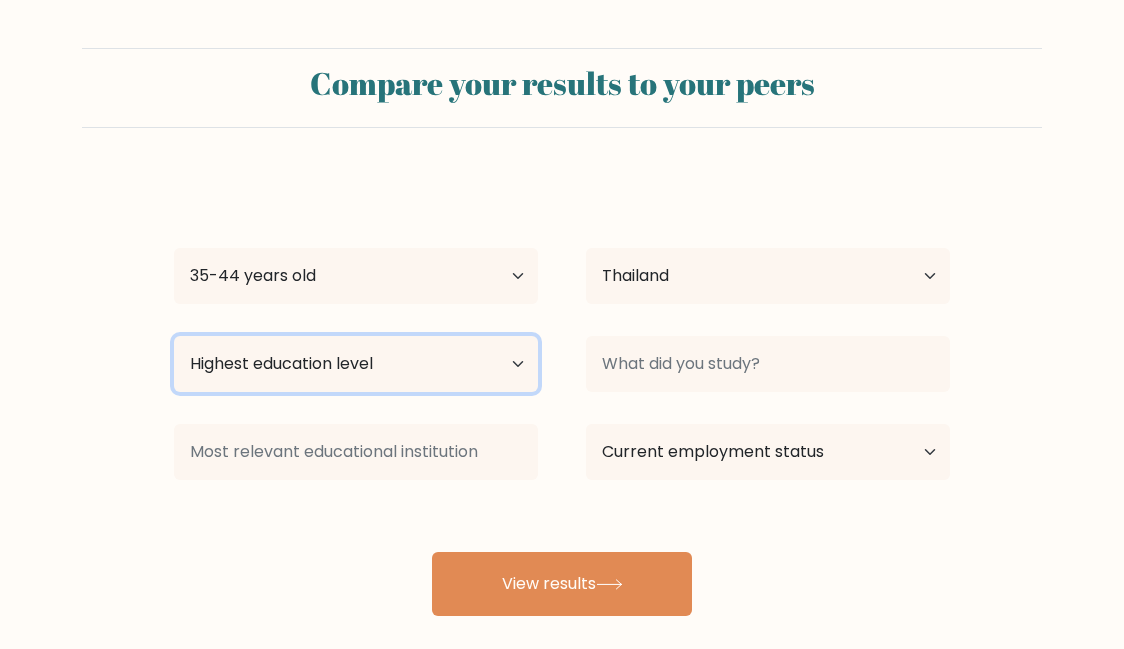 click on "Highest education level
No schooling
Primary
Lower Secondary
Upper Secondary
Occupation Specific
Bachelor's degree
Master's degree
Doctoral degree" at bounding box center [356, 364] 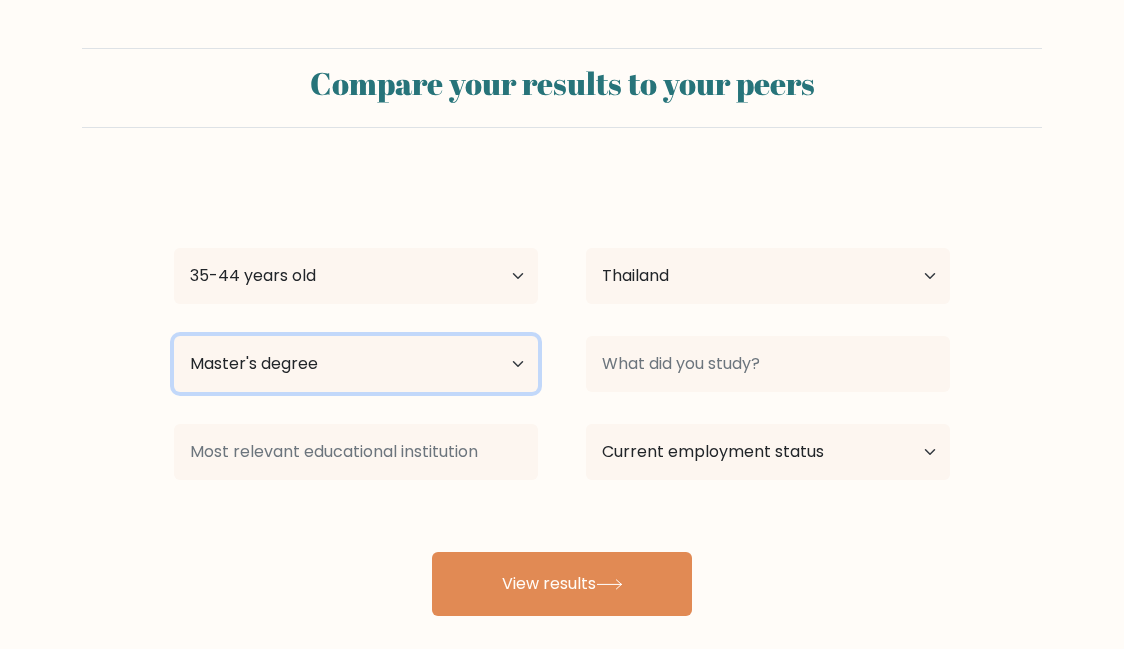 click on "Highest education level
No schooling
Primary
Lower Secondary
Upper Secondary
Occupation Specific
Bachelor's degree
Master's degree
Doctoral degree" at bounding box center (356, 364) 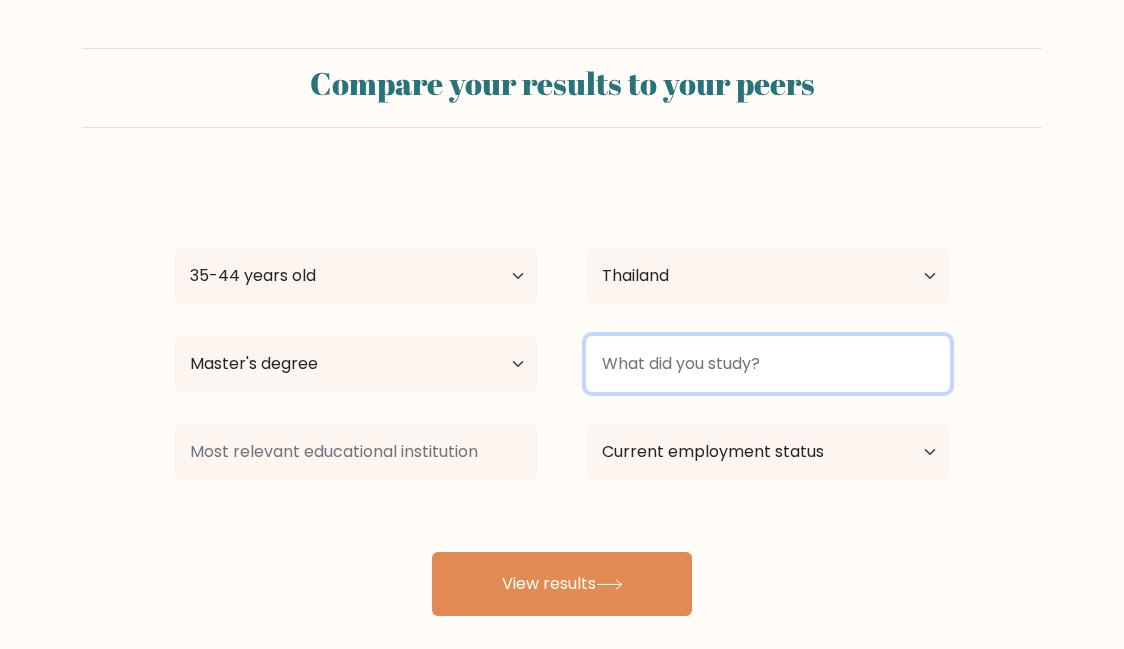 click at bounding box center [768, 364] 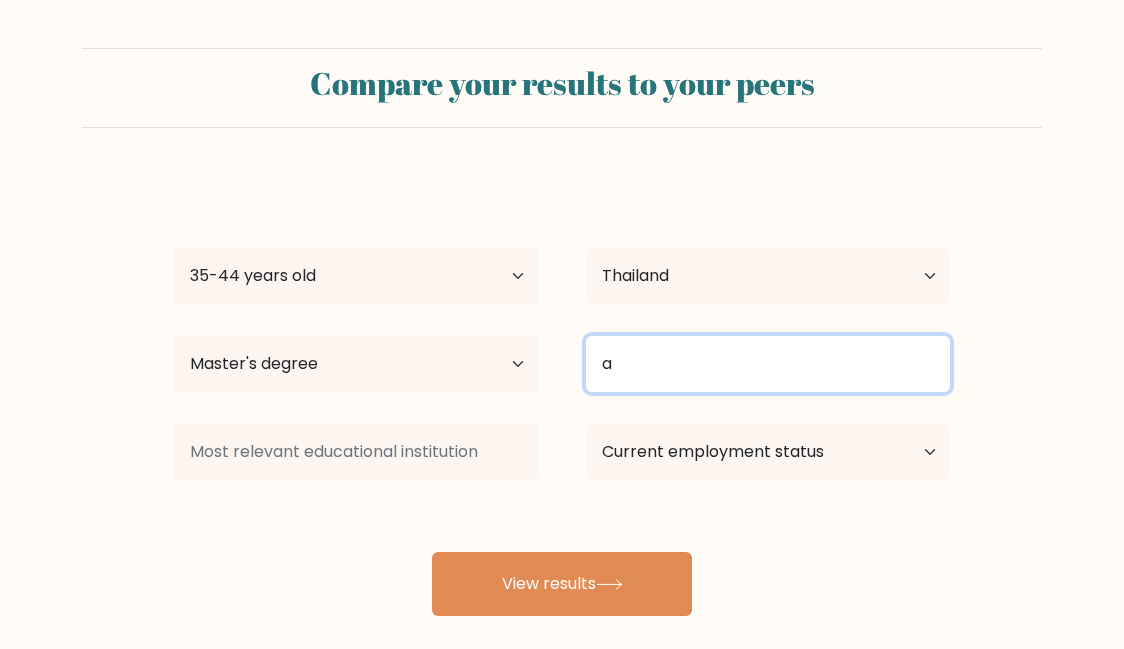 type on "a" 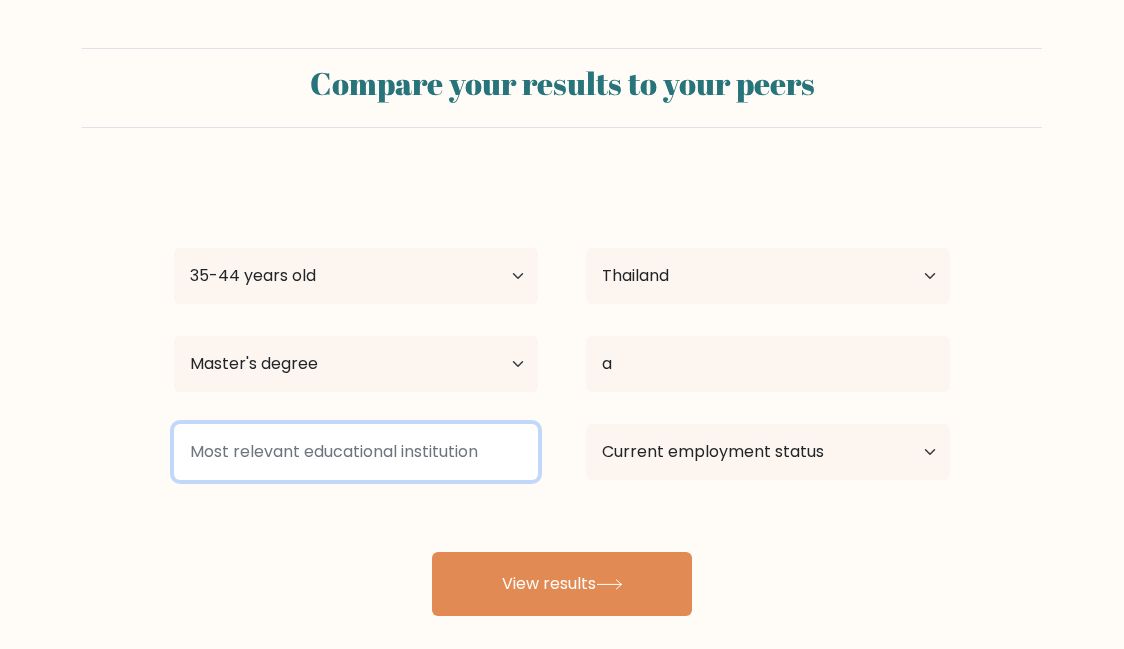 click at bounding box center [356, 452] 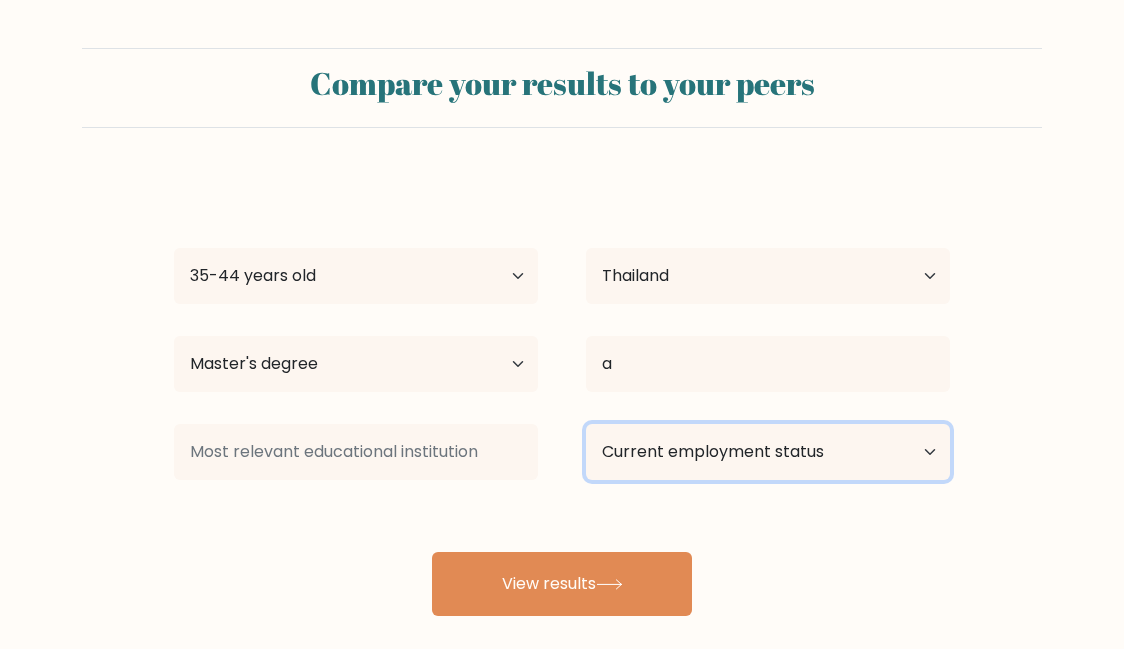 click on "Current employment status
Employed
Student
Retired
Other / prefer not to answer" at bounding box center [768, 452] 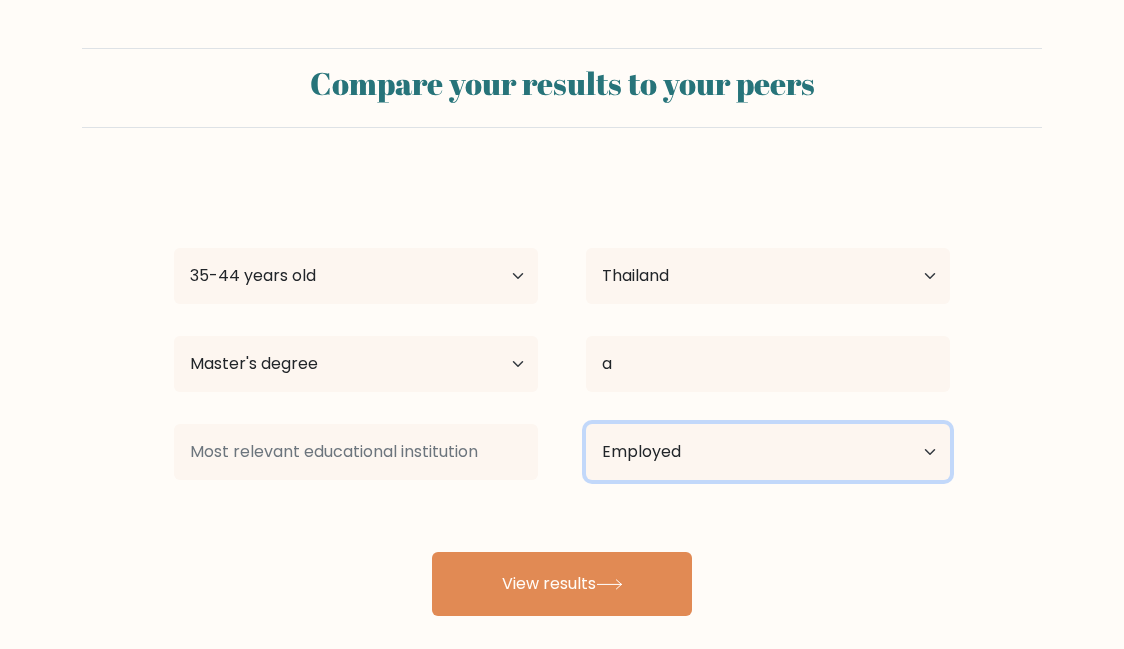 click on "Current employment status
Employed
Student
Retired
Other / prefer not to answer" at bounding box center (768, 452) 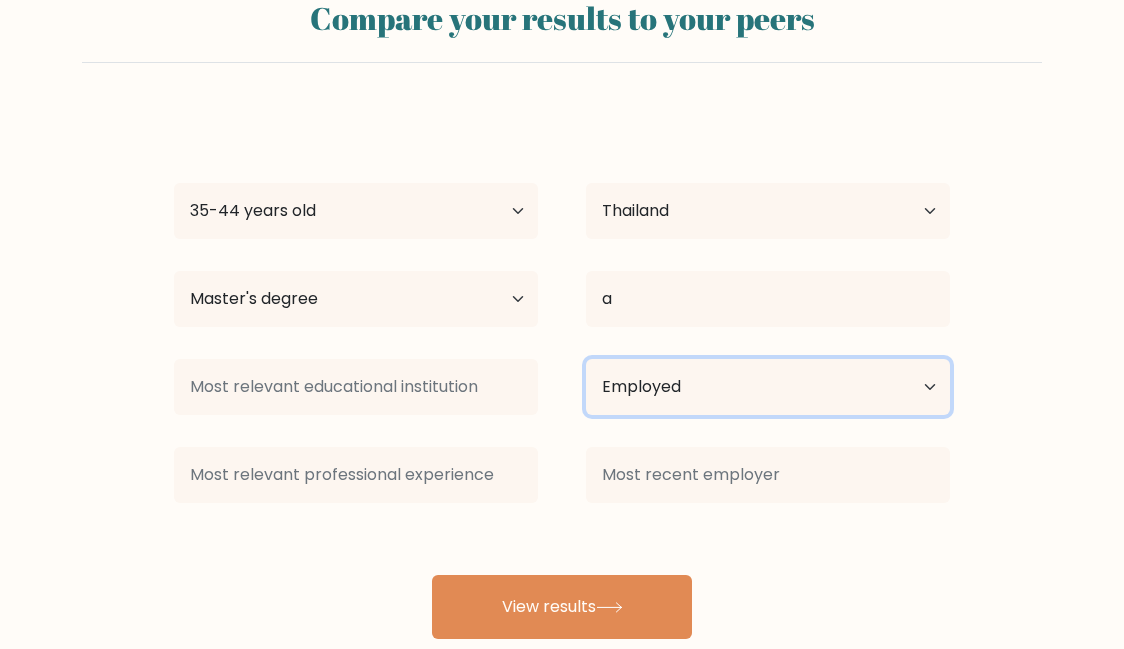 scroll, scrollTop: 100, scrollLeft: 0, axis: vertical 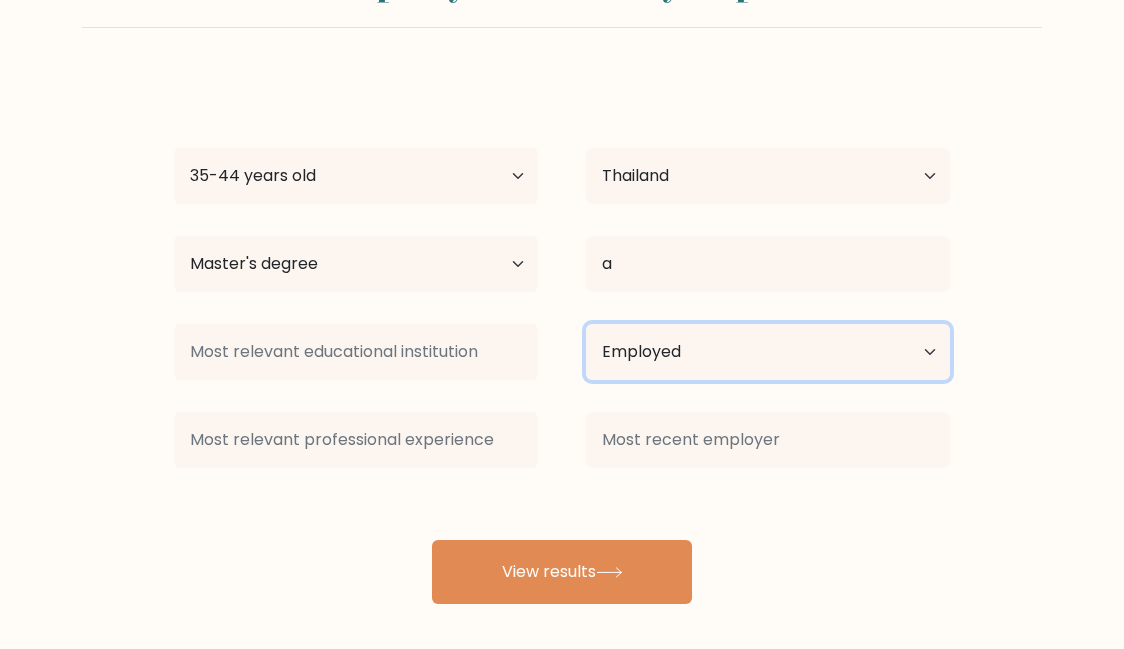 click on "Current employment status
Employed
Student
Retired
Other / prefer not to answer" at bounding box center [768, 352] 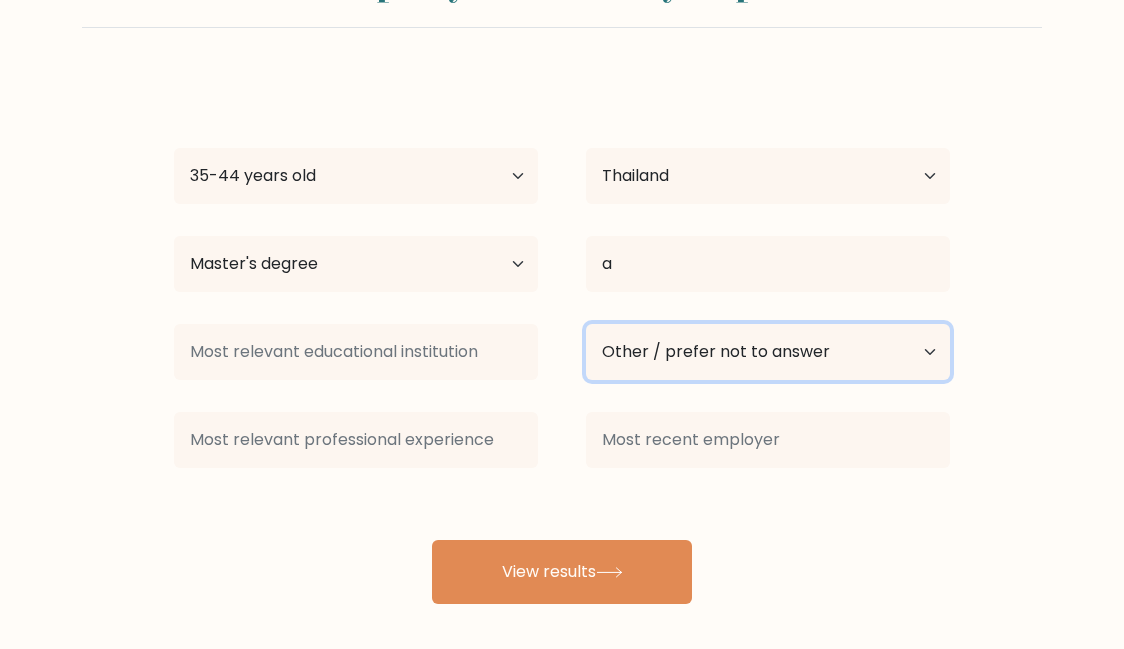click on "Current employment status
Employed
Student
Retired
Other / prefer not to answer" at bounding box center [768, 352] 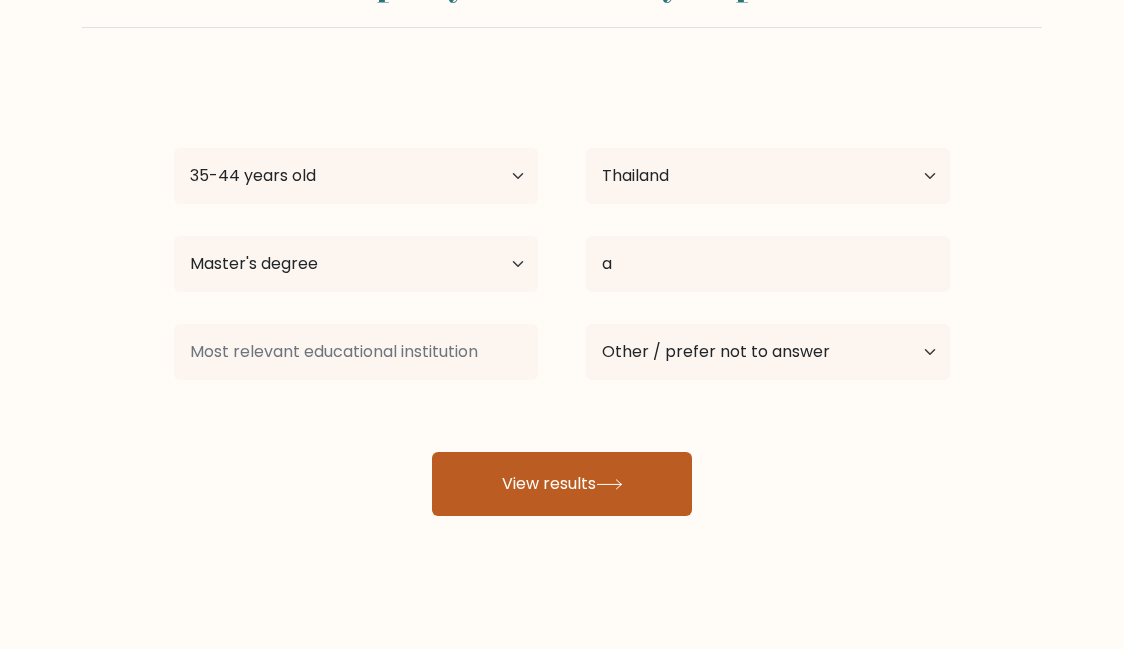 click on "View results" at bounding box center (562, 484) 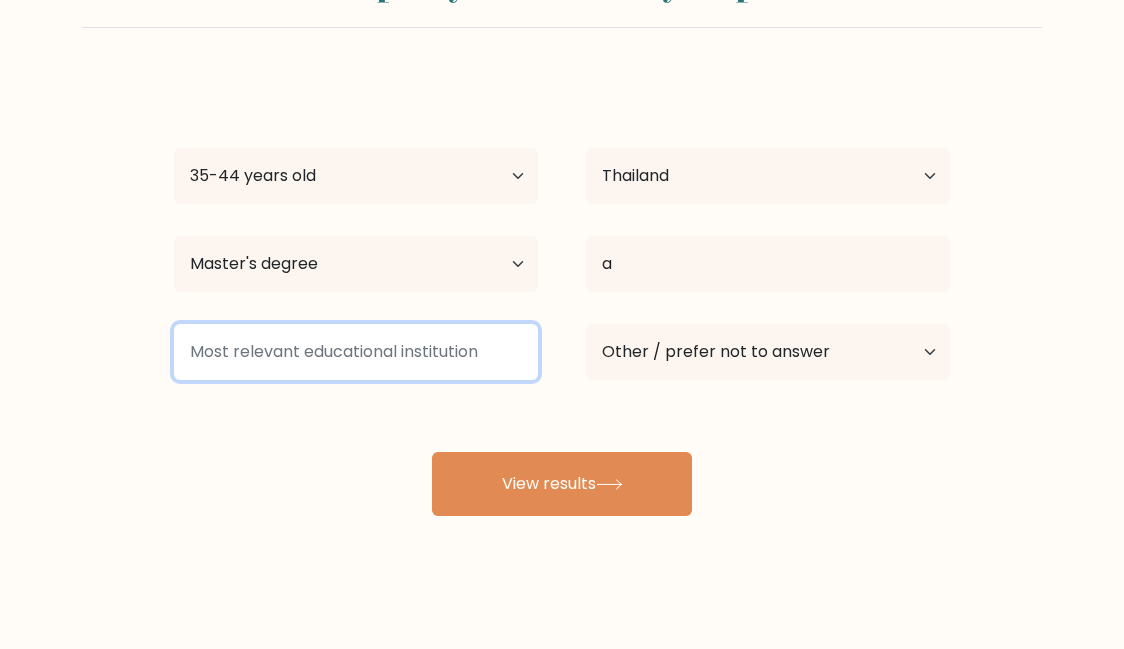 click at bounding box center (356, 352) 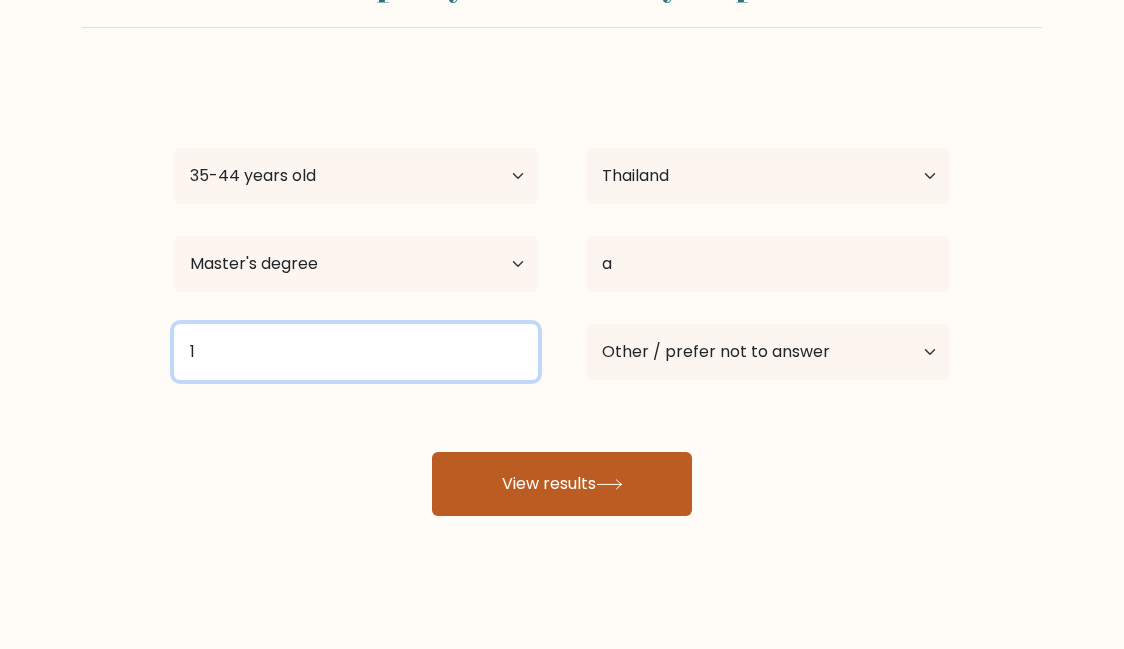 type on "1" 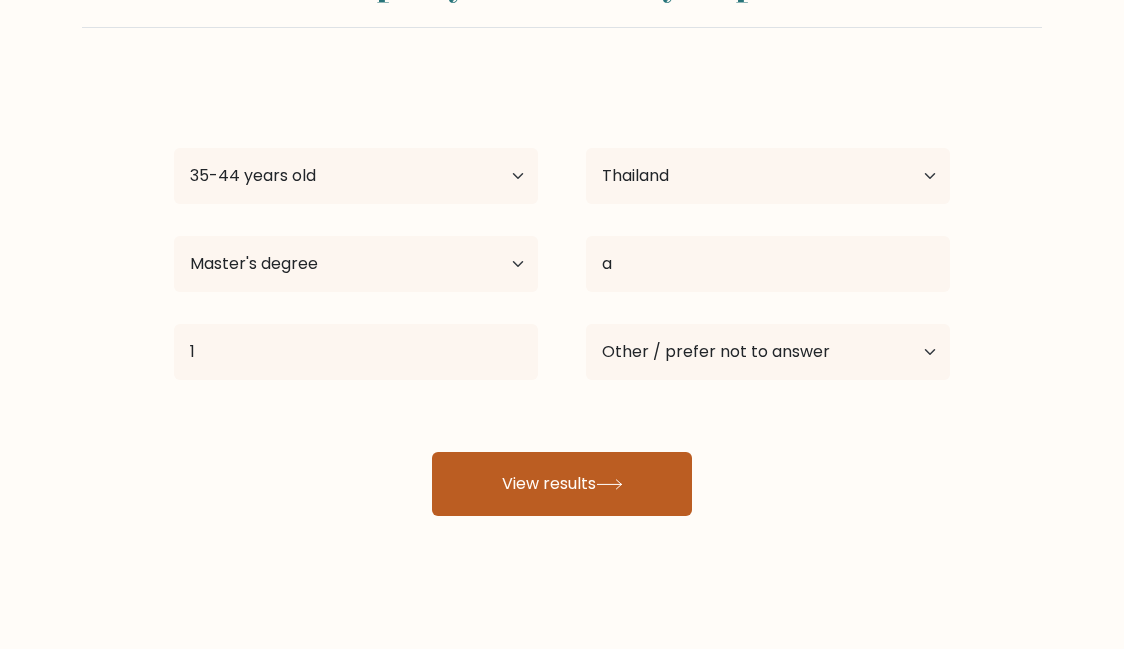 click on "View results" at bounding box center (562, 484) 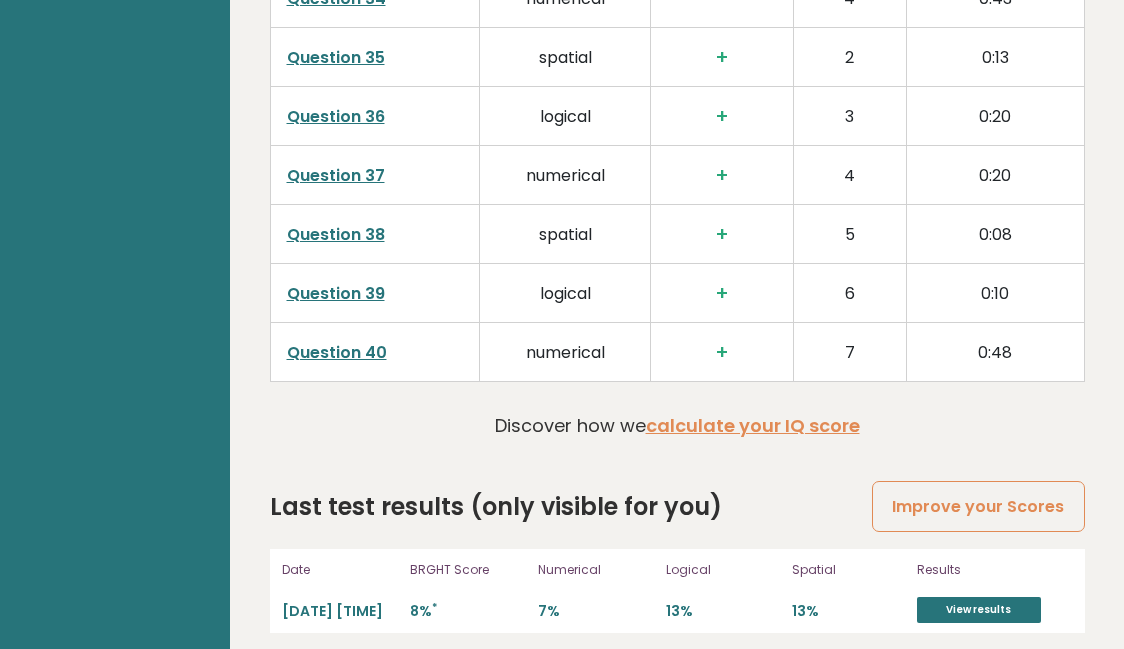 scroll, scrollTop: 5157, scrollLeft: 0, axis: vertical 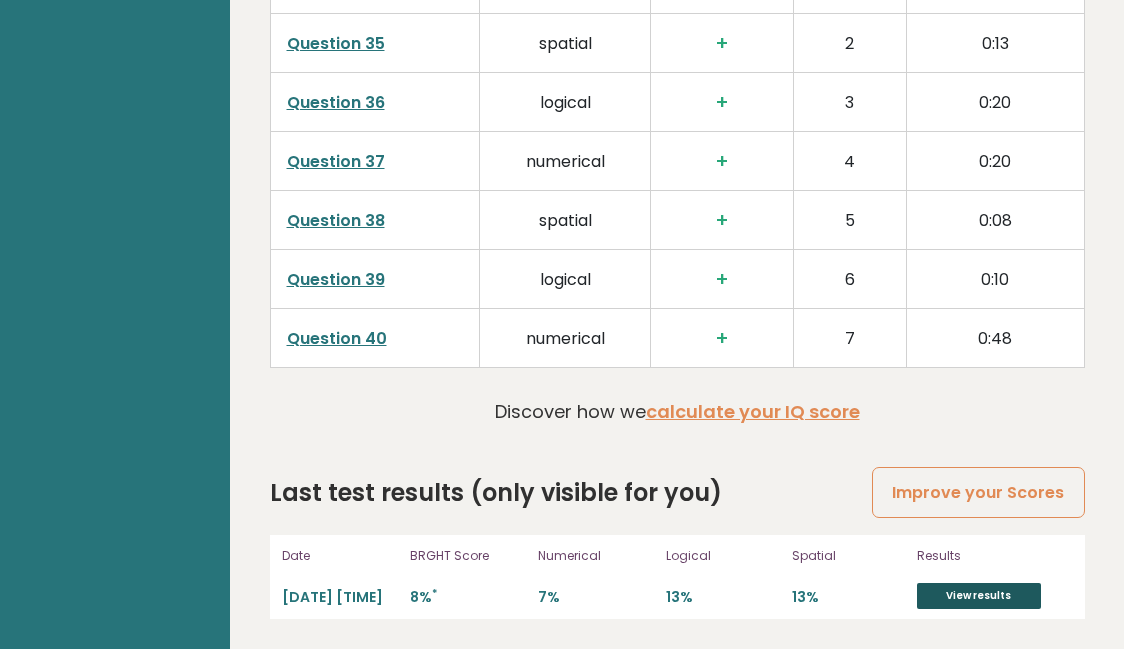click on "View results" at bounding box center [979, 596] 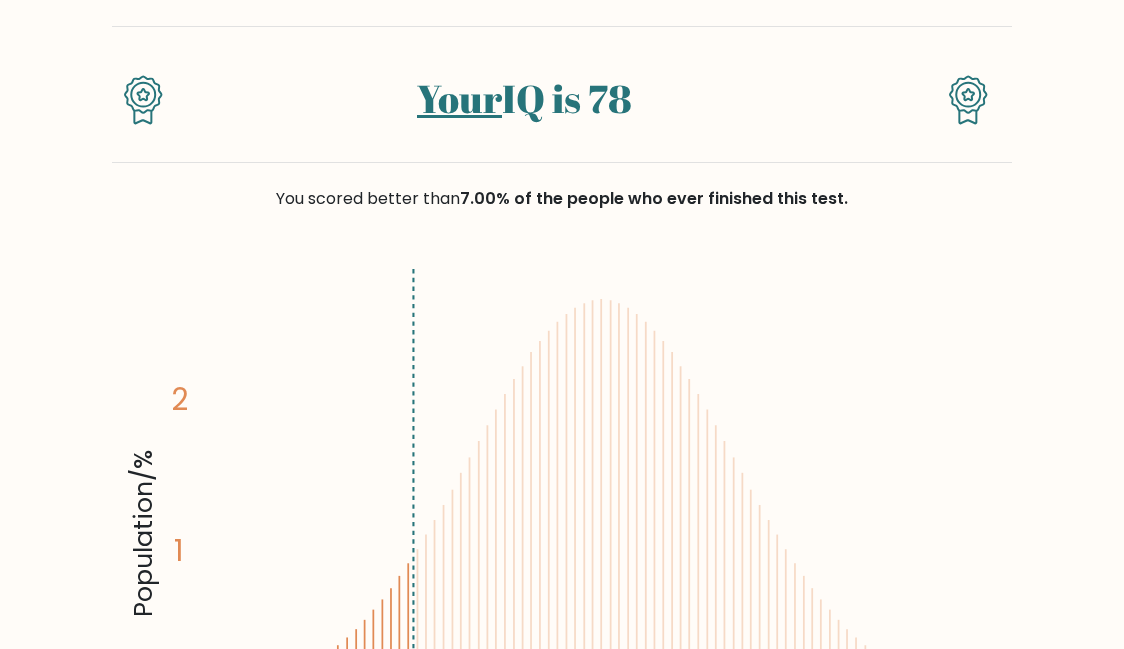 scroll, scrollTop: 0, scrollLeft: 0, axis: both 